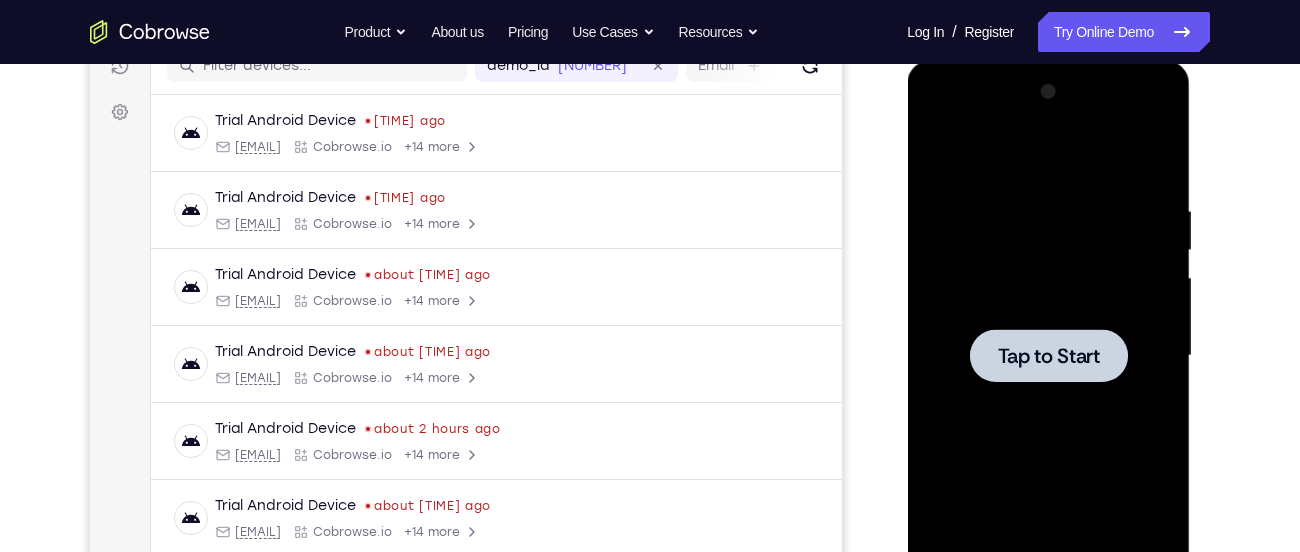 scroll, scrollTop: 271, scrollLeft: 0, axis: vertical 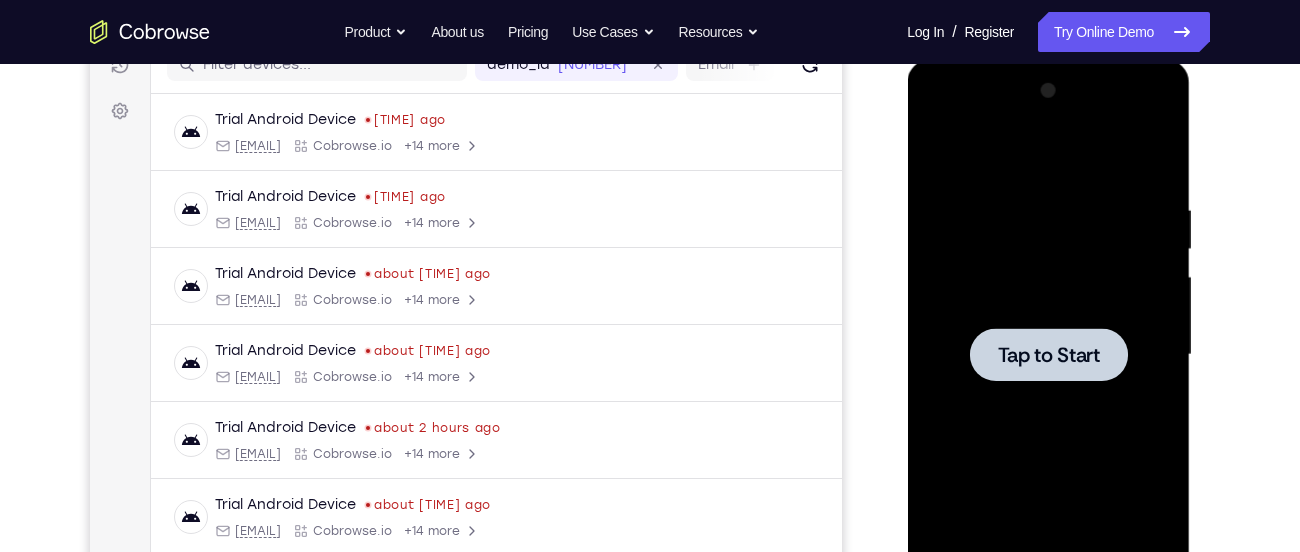 click on "Tap to Start" at bounding box center (1048, 355) 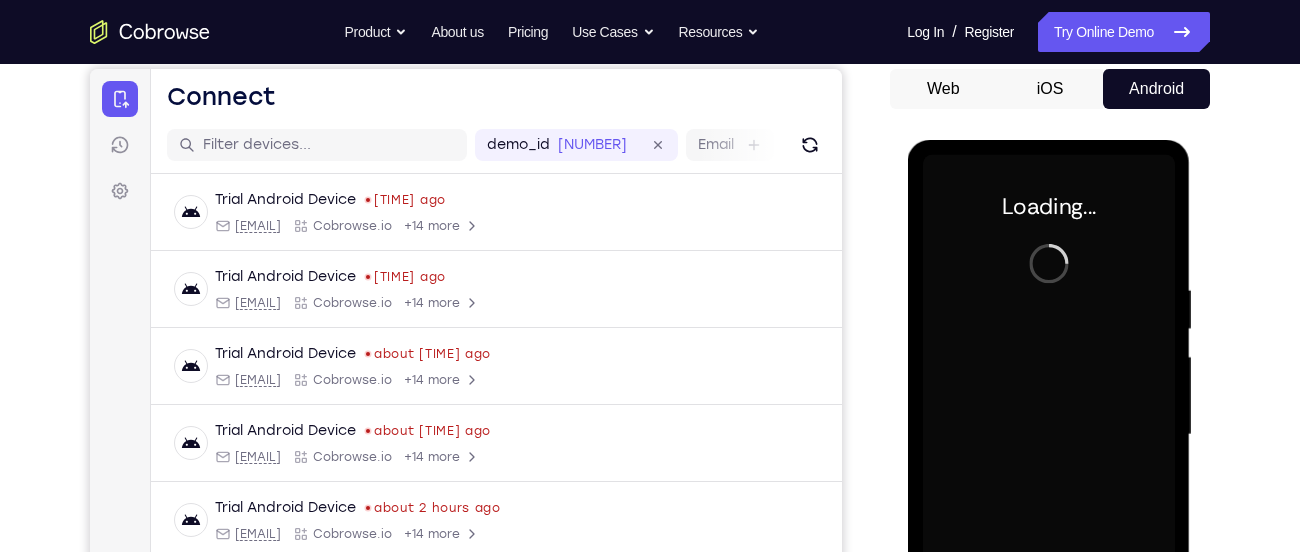 scroll, scrollTop: 189, scrollLeft: 0, axis: vertical 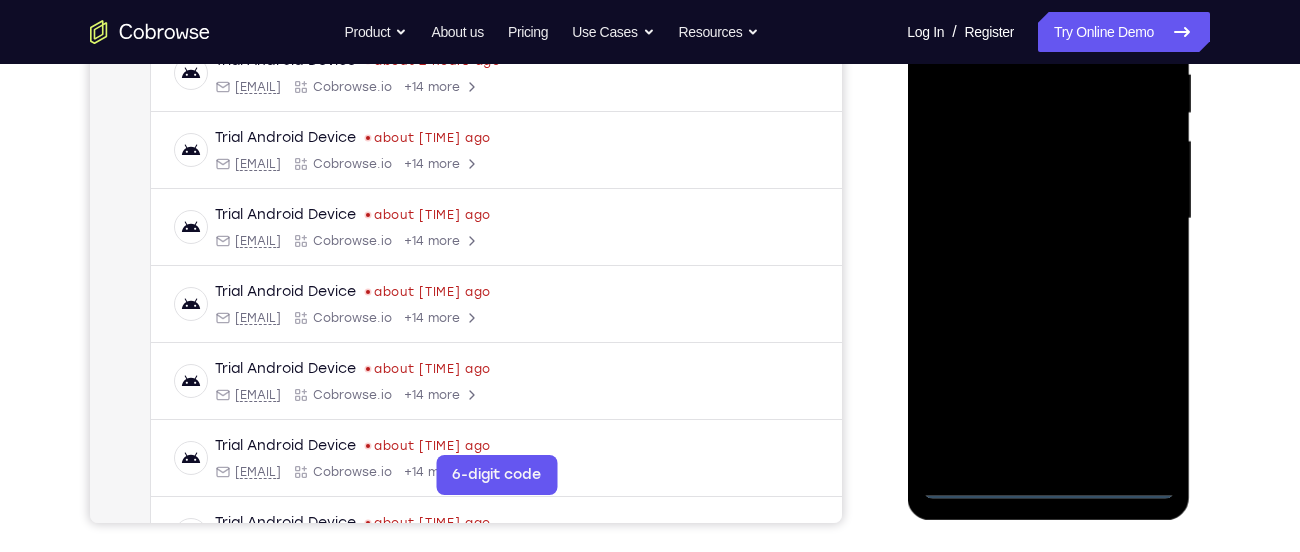 click at bounding box center [1048, 219] 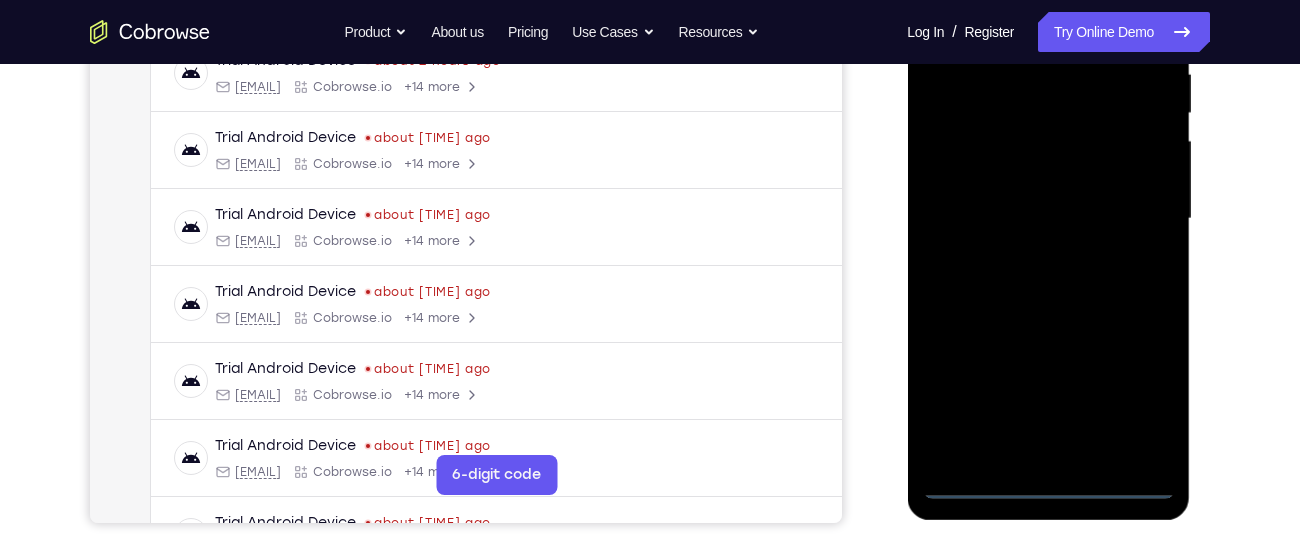 click at bounding box center [1048, 219] 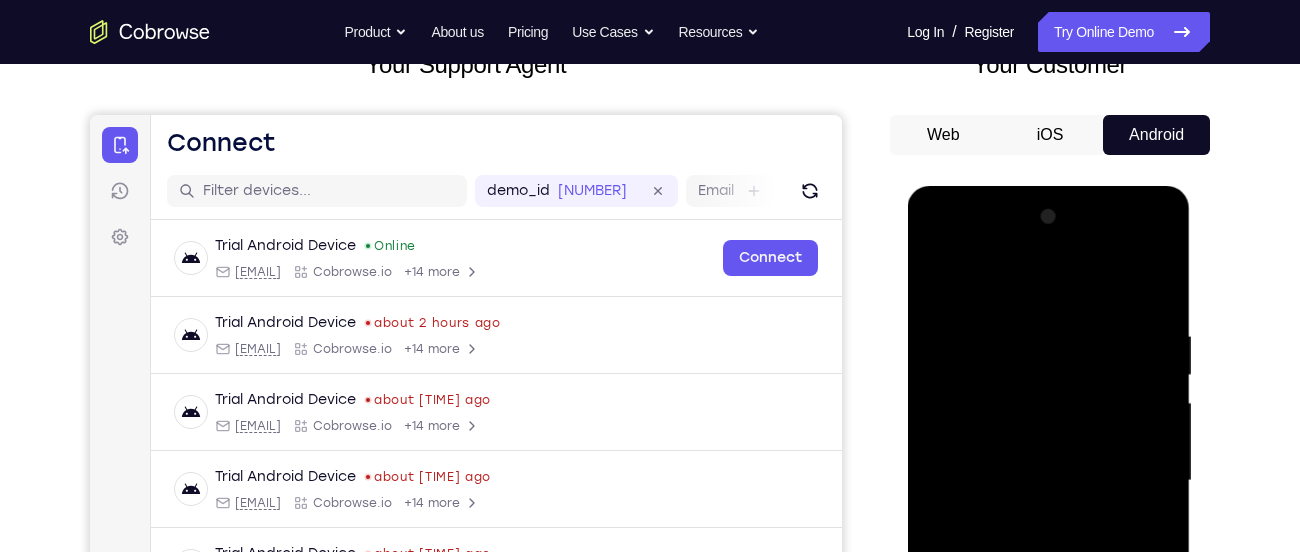 scroll, scrollTop: 144, scrollLeft: 0, axis: vertical 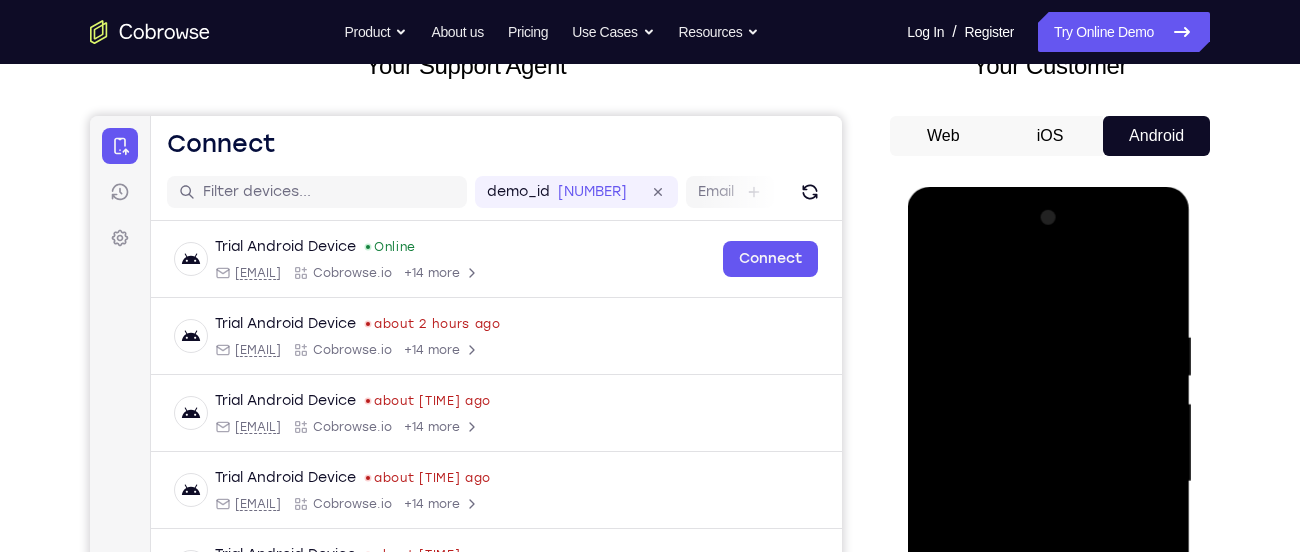 click at bounding box center [1048, 482] 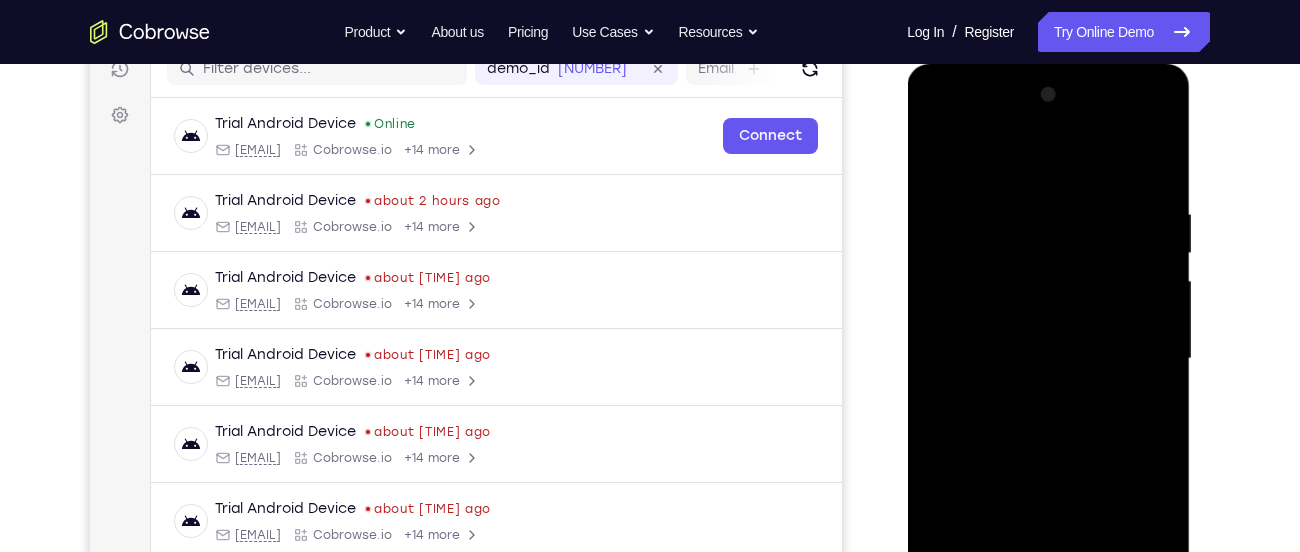 scroll, scrollTop: 268, scrollLeft: 0, axis: vertical 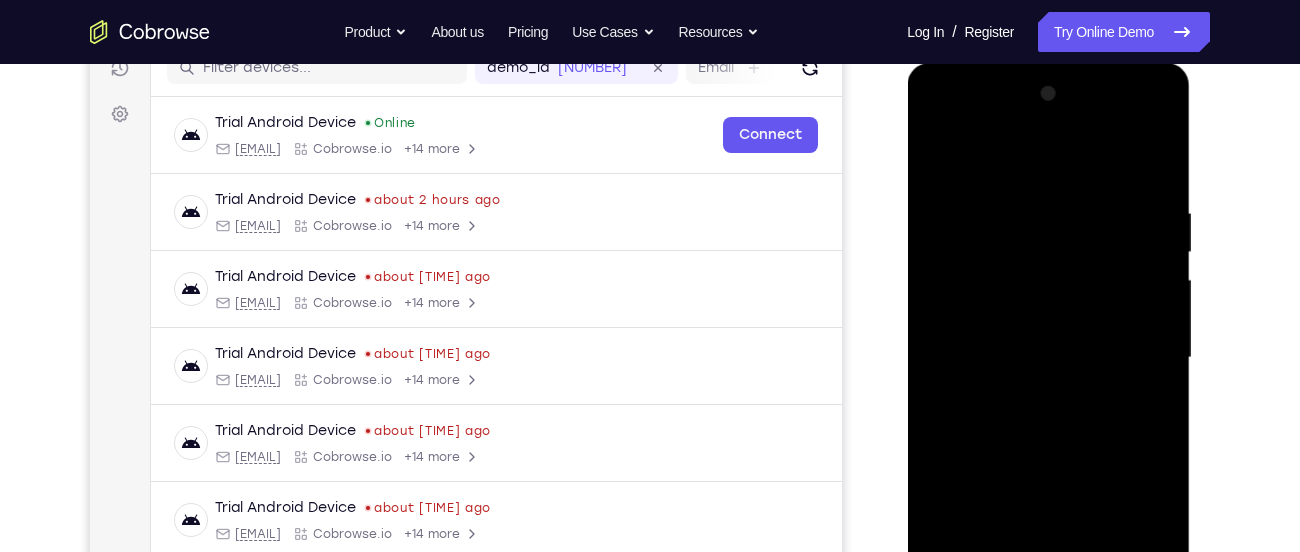 click at bounding box center (1048, 358) 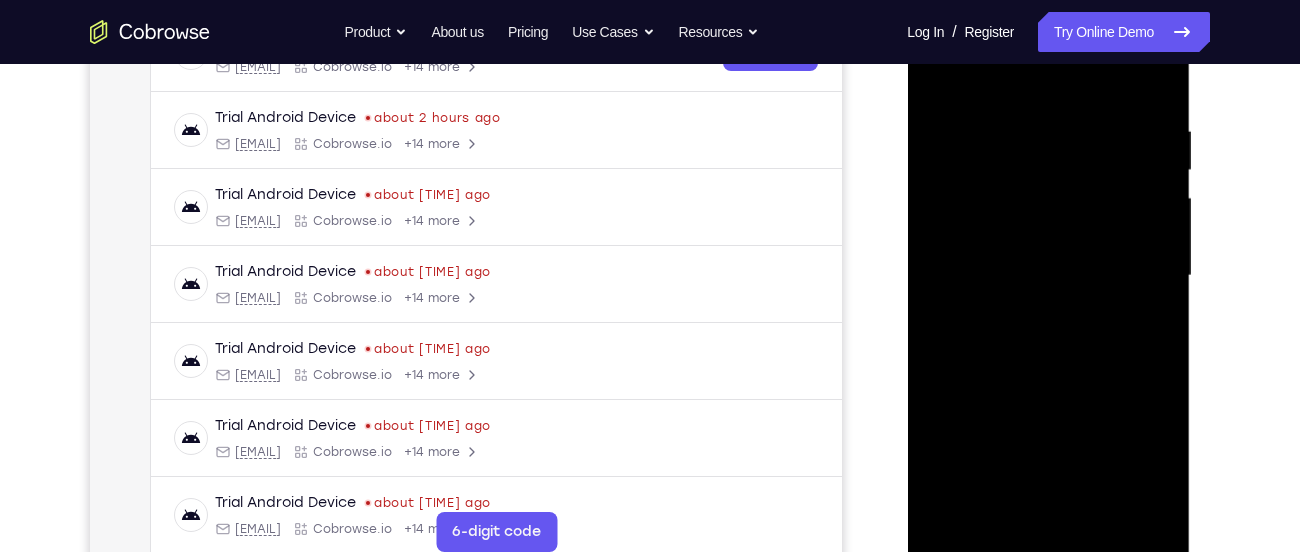 scroll, scrollTop: 351, scrollLeft: 0, axis: vertical 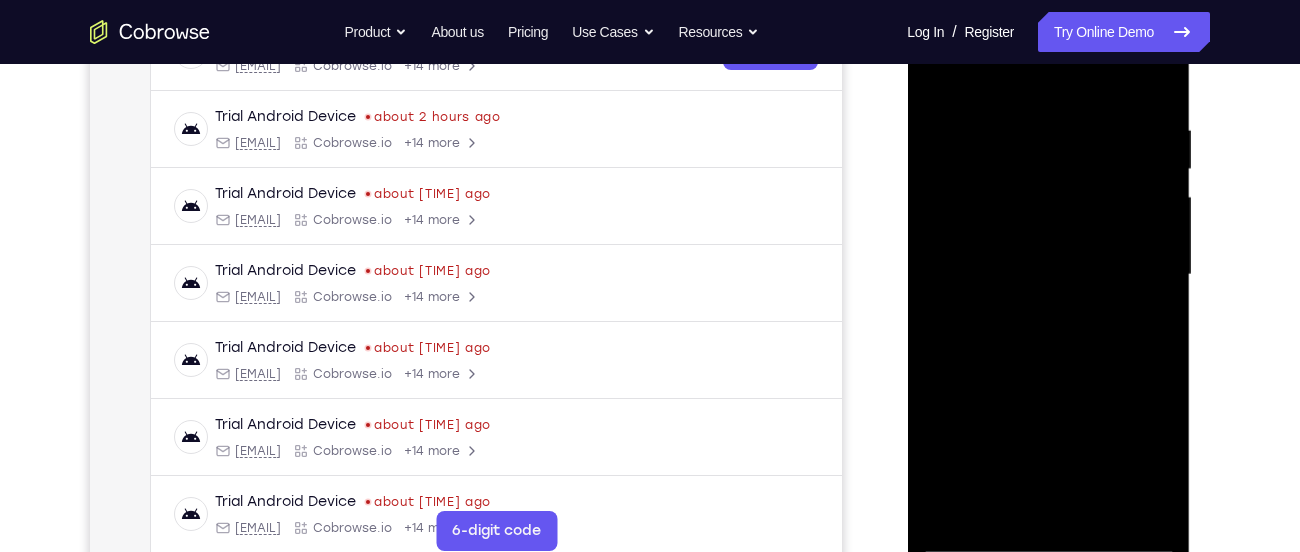 drag, startPoint x: 1097, startPoint y: 373, endPoint x: 1092, endPoint y: 316, distance: 57.21888 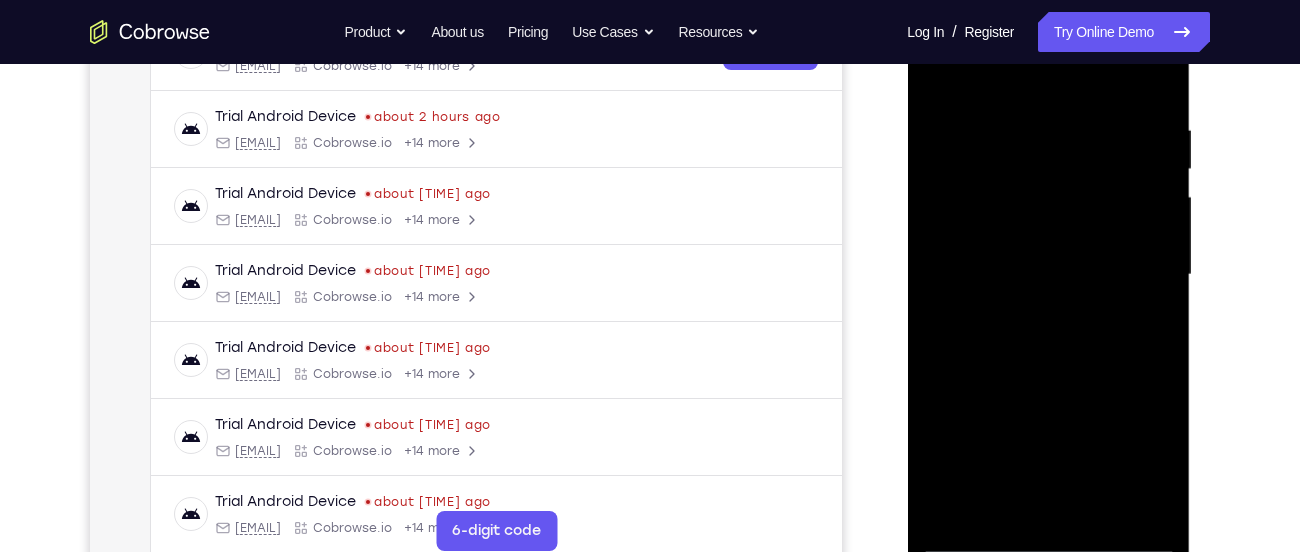 drag, startPoint x: 1054, startPoint y: 343, endPoint x: 1043, endPoint y: 253, distance: 90.66973 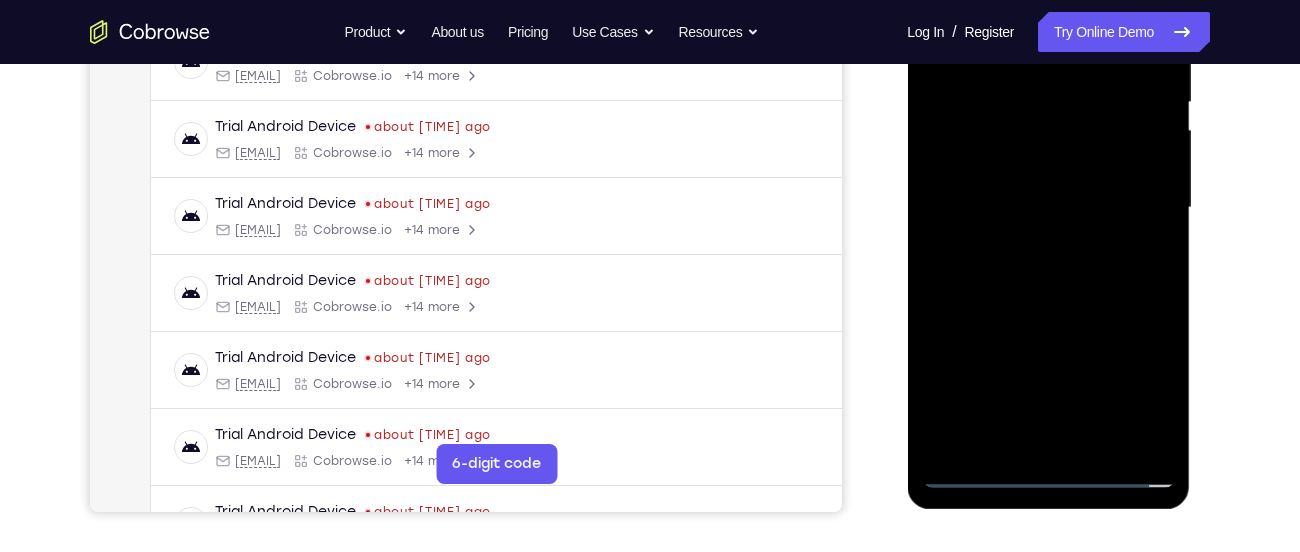 scroll, scrollTop: 419, scrollLeft: 0, axis: vertical 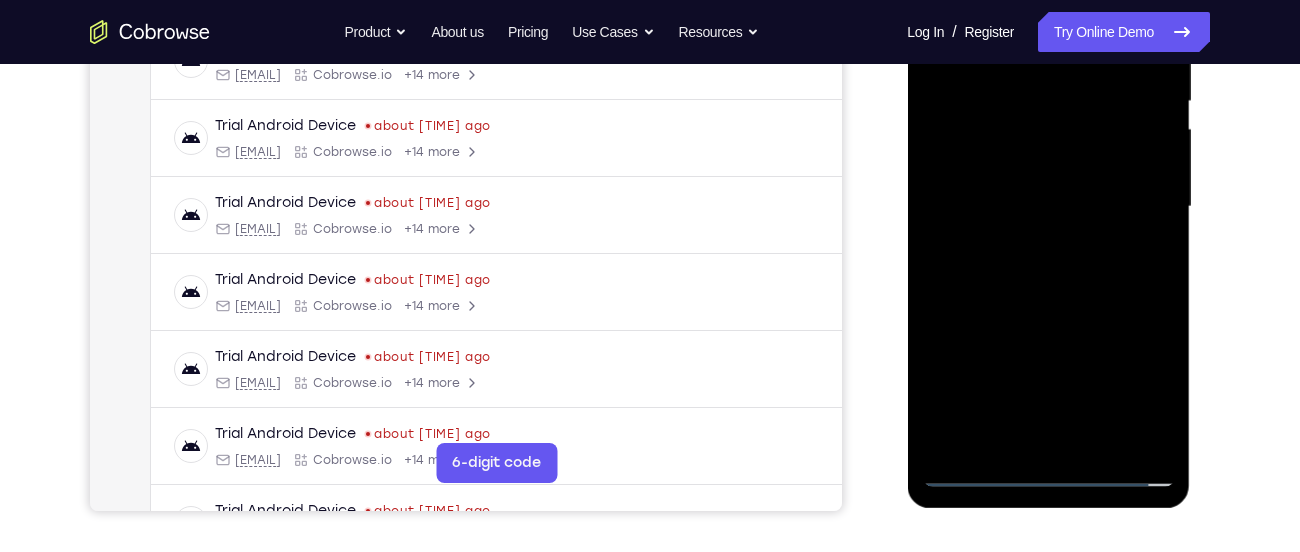 drag, startPoint x: 1066, startPoint y: 320, endPoint x: 1062, endPoint y: 263, distance: 57.14018 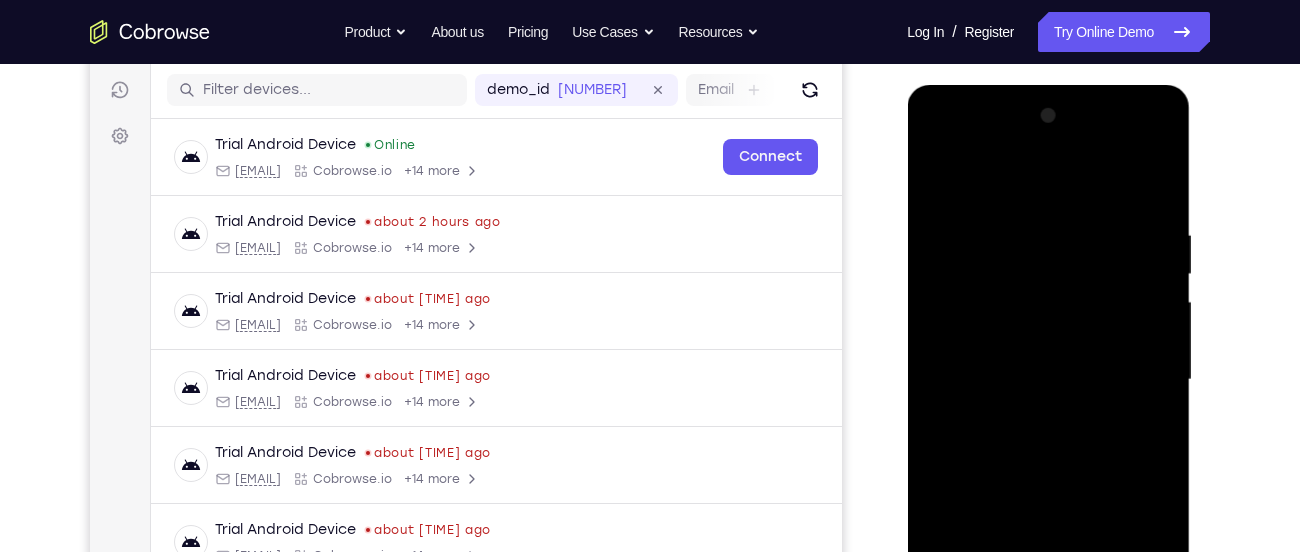 scroll, scrollTop: 245, scrollLeft: 0, axis: vertical 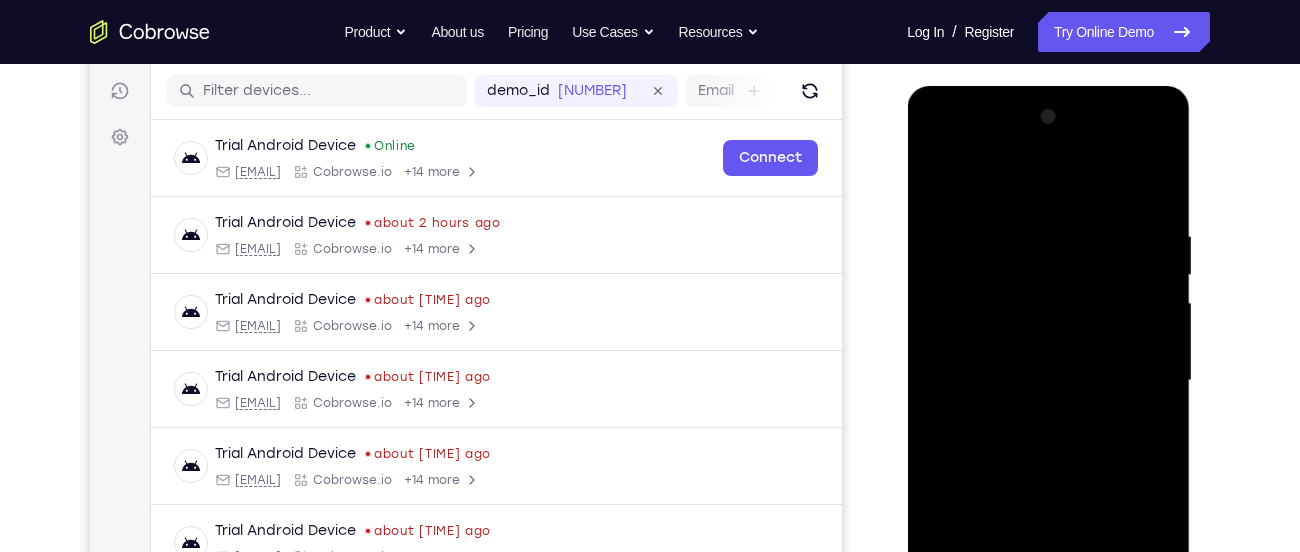 drag, startPoint x: 1069, startPoint y: 435, endPoint x: 1069, endPoint y: 313, distance: 122 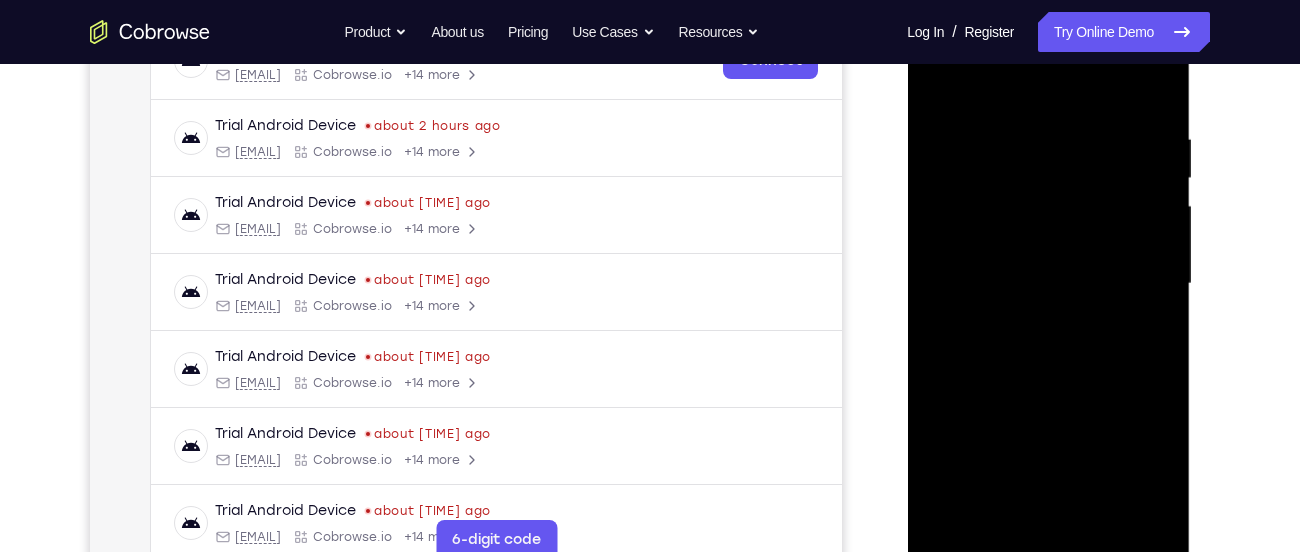 scroll, scrollTop: 343, scrollLeft: 0, axis: vertical 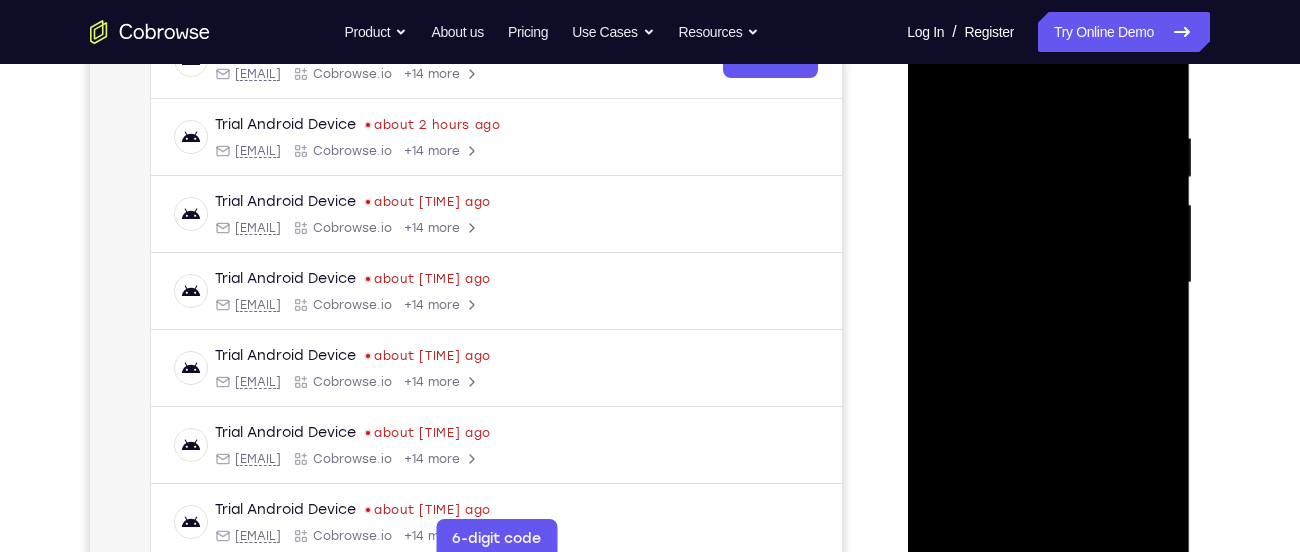 drag, startPoint x: 1038, startPoint y: 343, endPoint x: 1015, endPoint y: 250, distance: 95.80188 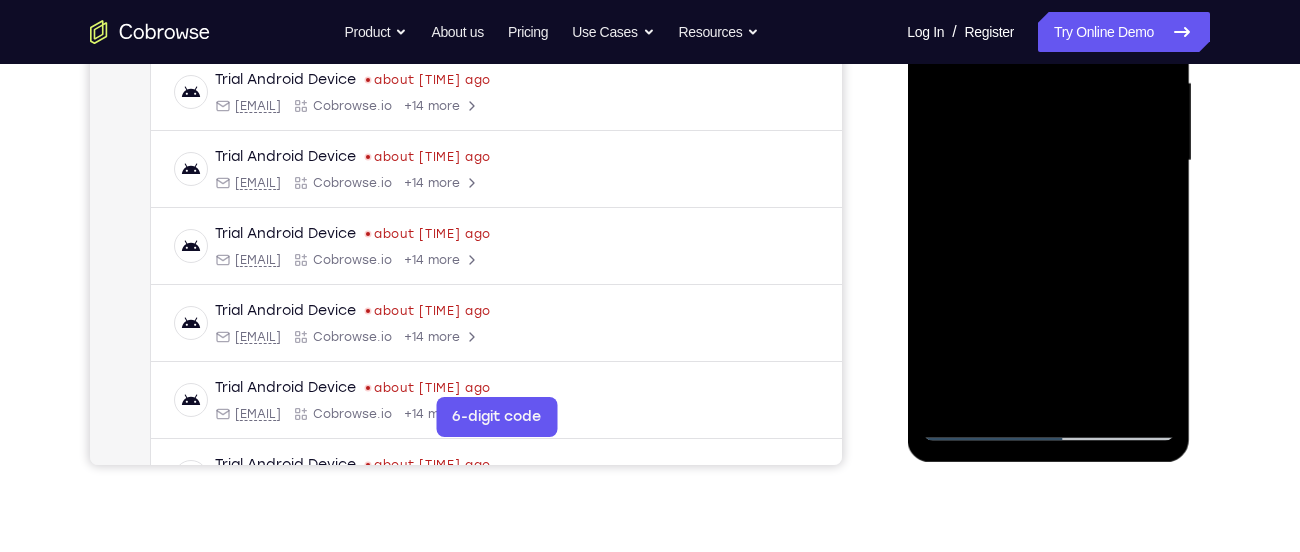 scroll, scrollTop: 468, scrollLeft: 0, axis: vertical 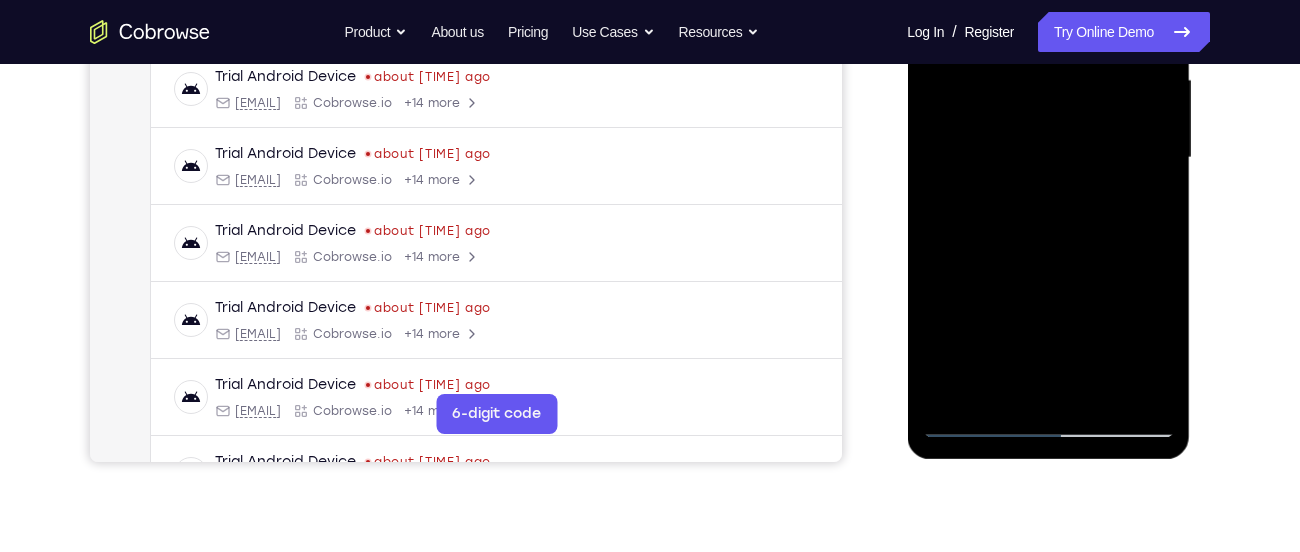 click at bounding box center (1048, 158) 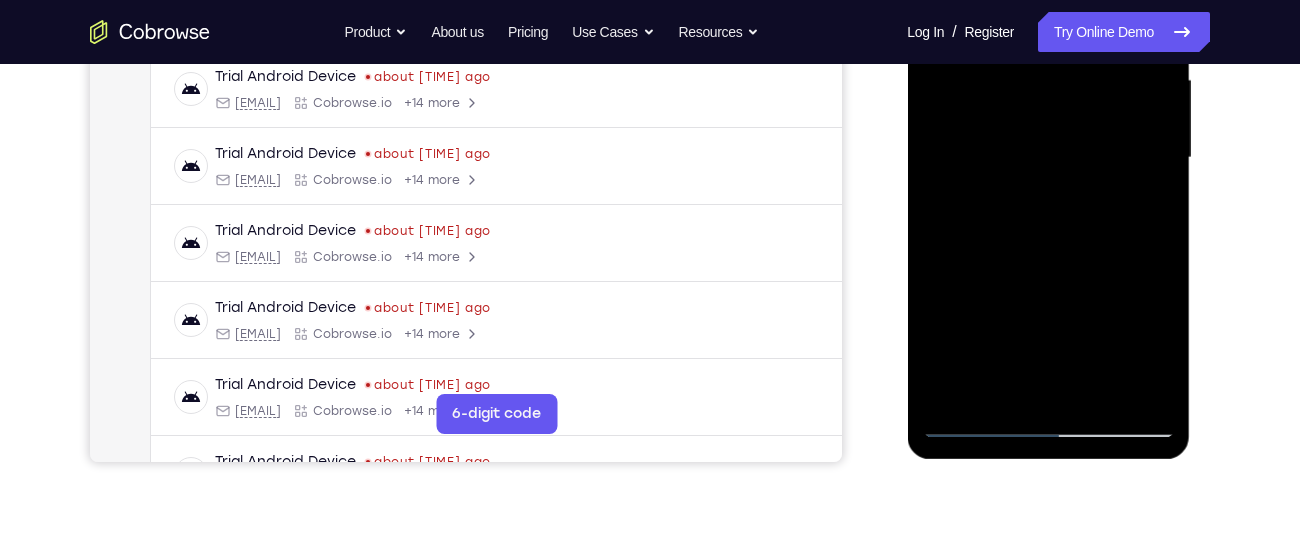 drag, startPoint x: 1065, startPoint y: 368, endPoint x: 1031, endPoint y: 251, distance: 121.84006 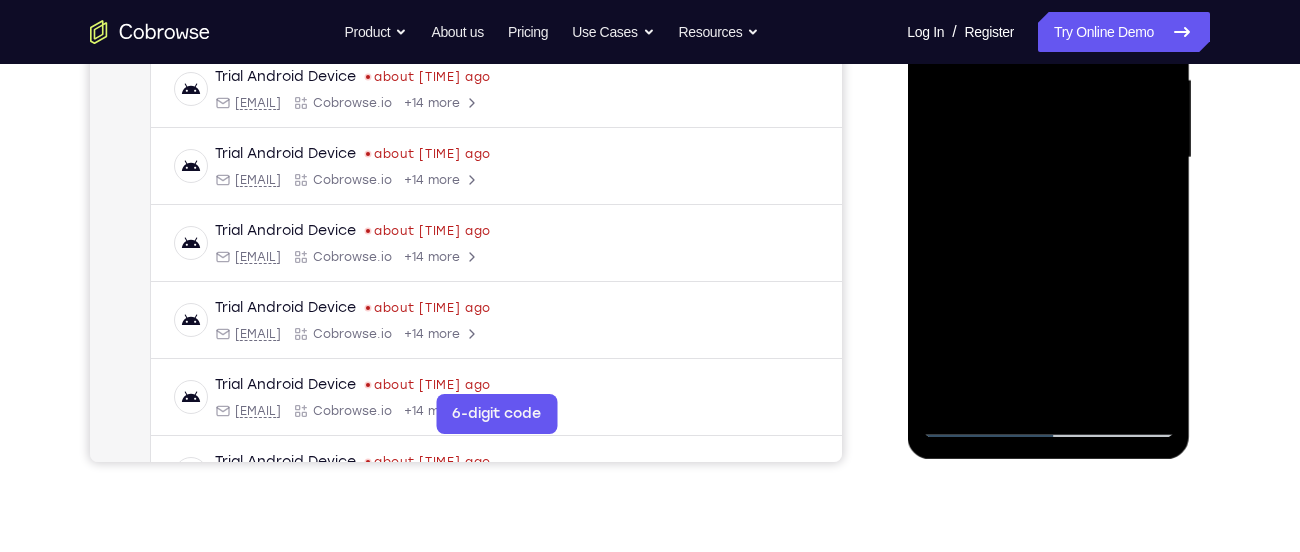 drag, startPoint x: 1110, startPoint y: 387, endPoint x: 1064, endPoint y: 271, distance: 124.78782 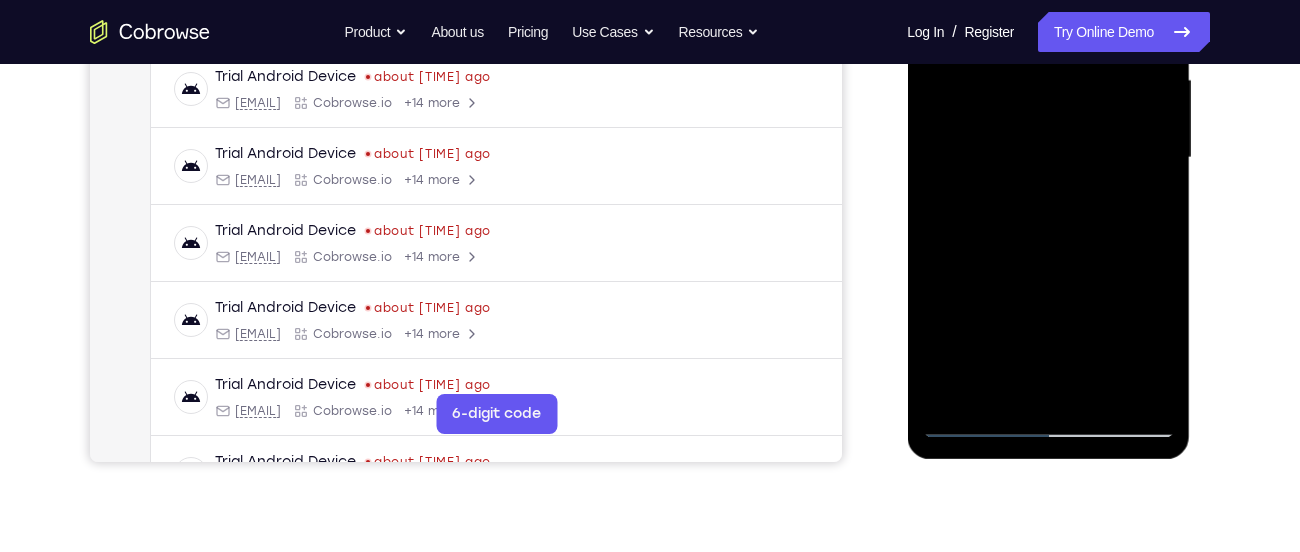 drag, startPoint x: 1076, startPoint y: 373, endPoint x: 1033, endPoint y: 203, distance: 175.35393 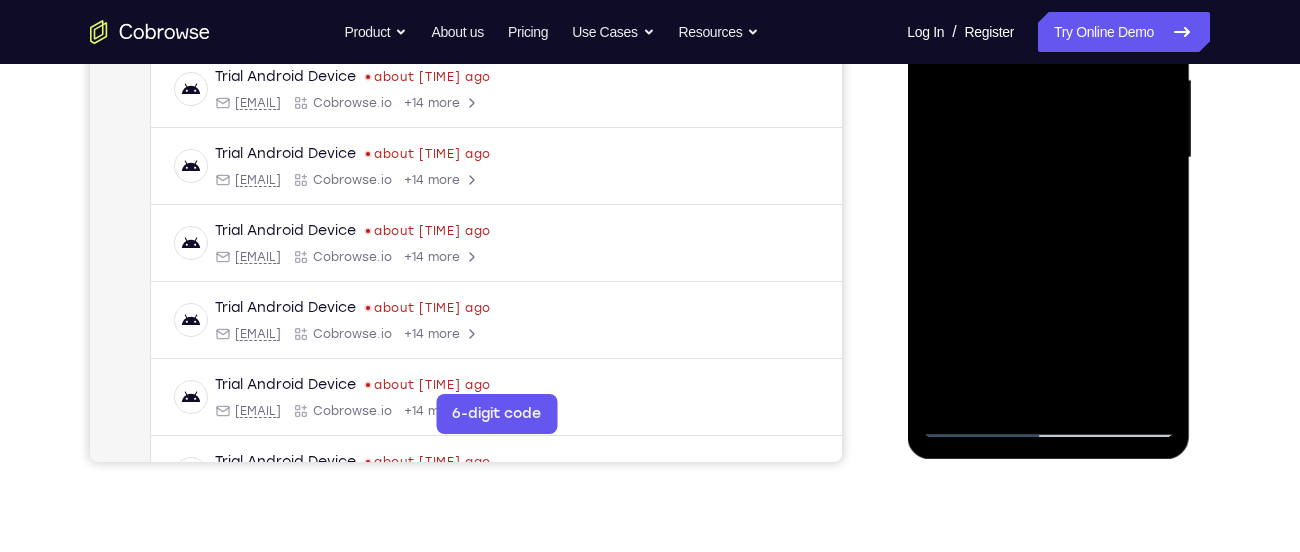 drag, startPoint x: 1040, startPoint y: 366, endPoint x: 1040, endPoint y: 208, distance: 158 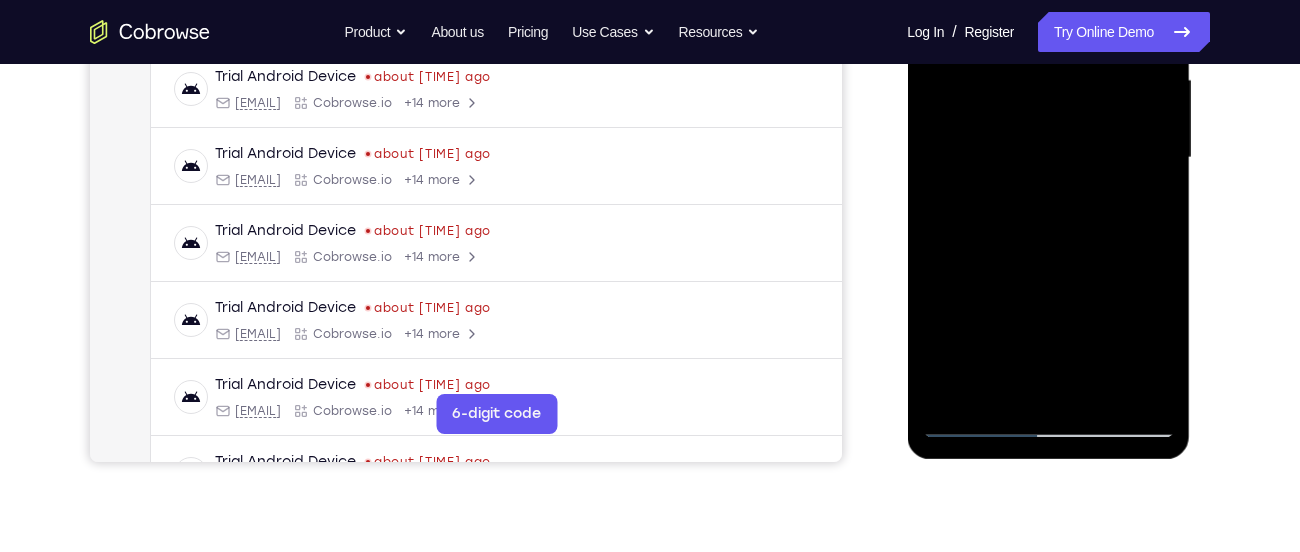 drag, startPoint x: 1068, startPoint y: 374, endPoint x: 1019, endPoint y: 196, distance: 184.62123 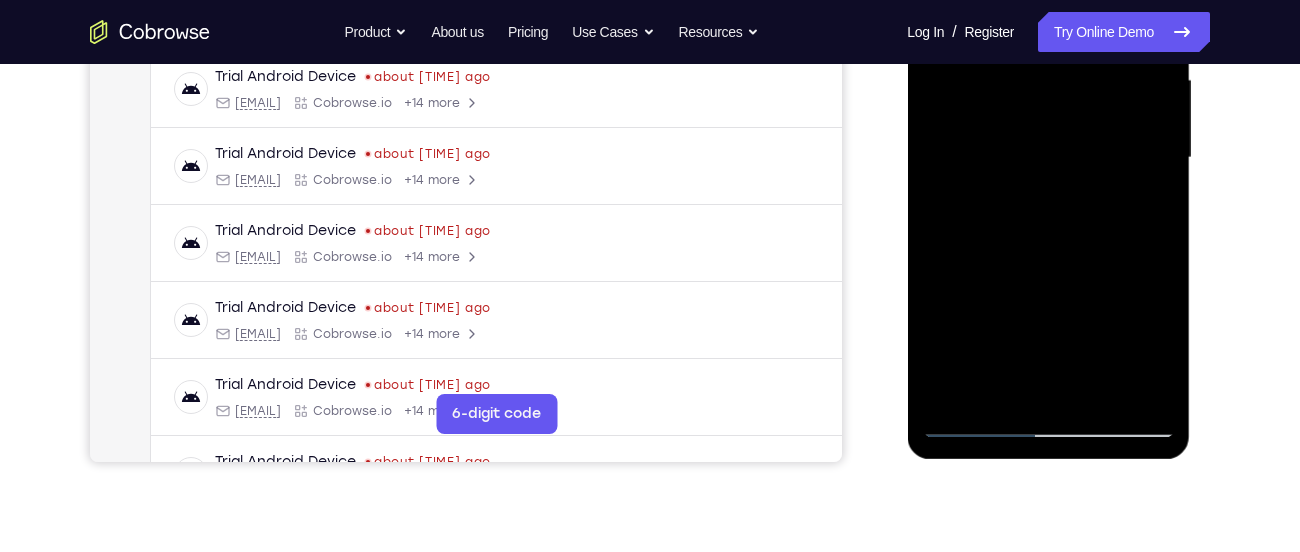 drag, startPoint x: 1061, startPoint y: 378, endPoint x: 1015, endPoint y: 218, distance: 166.48123 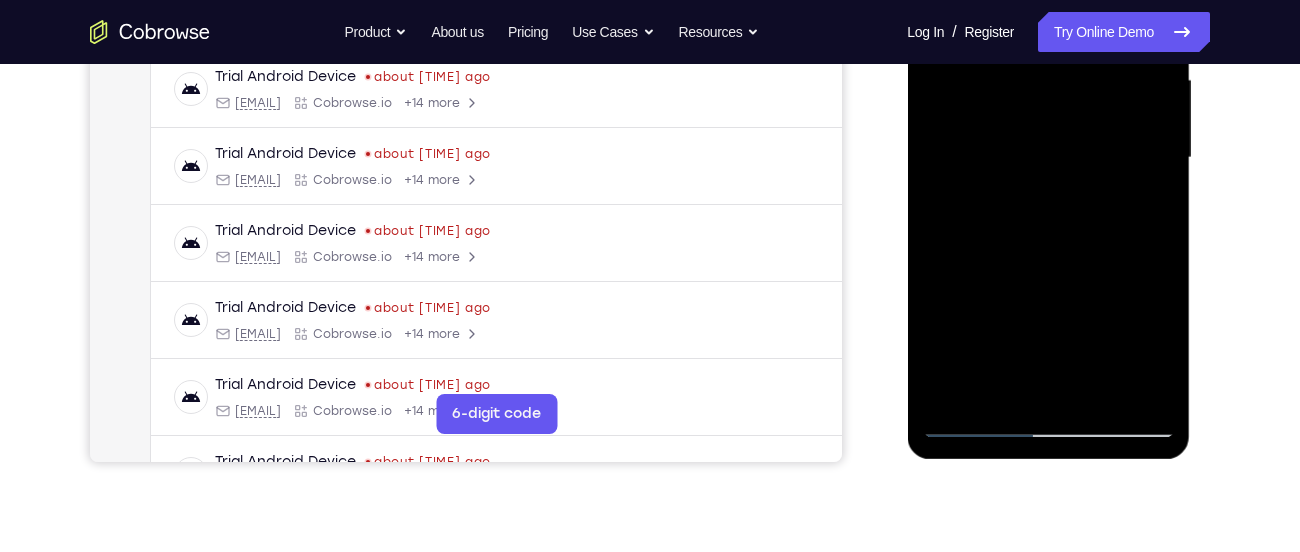 drag, startPoint x: 1064, startPoint y: 383, endPoint x: 1035, endPoint y: 253, distance: 133.19534 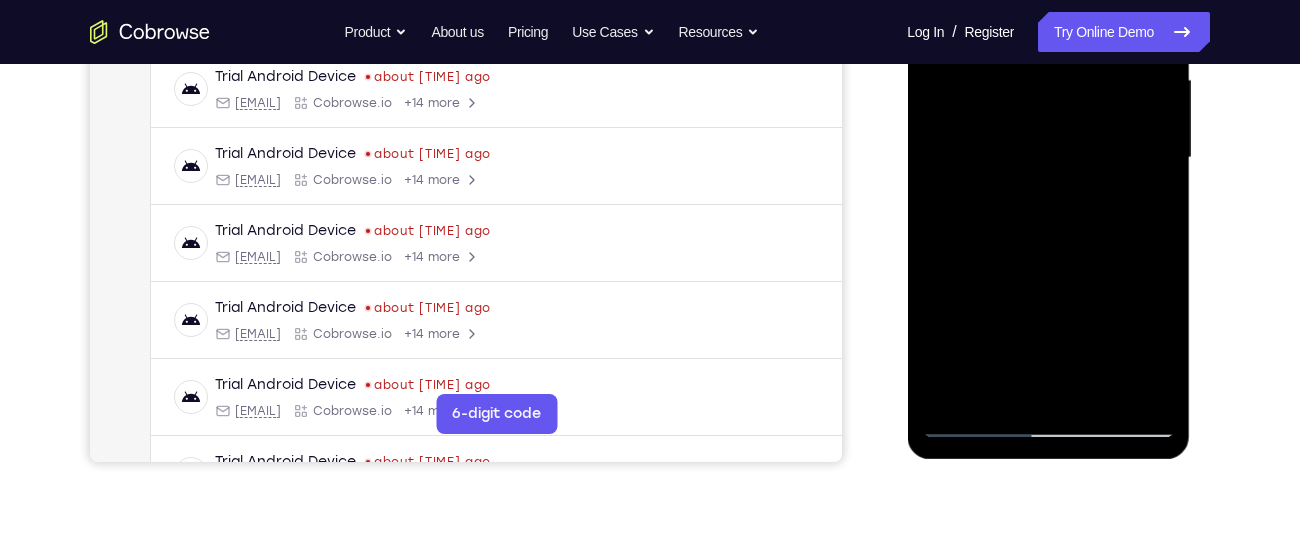drag, startPoint x: 1050, startPoint y: 345, endPoint x: 997, endPoint y: 181, distance: 172.35138 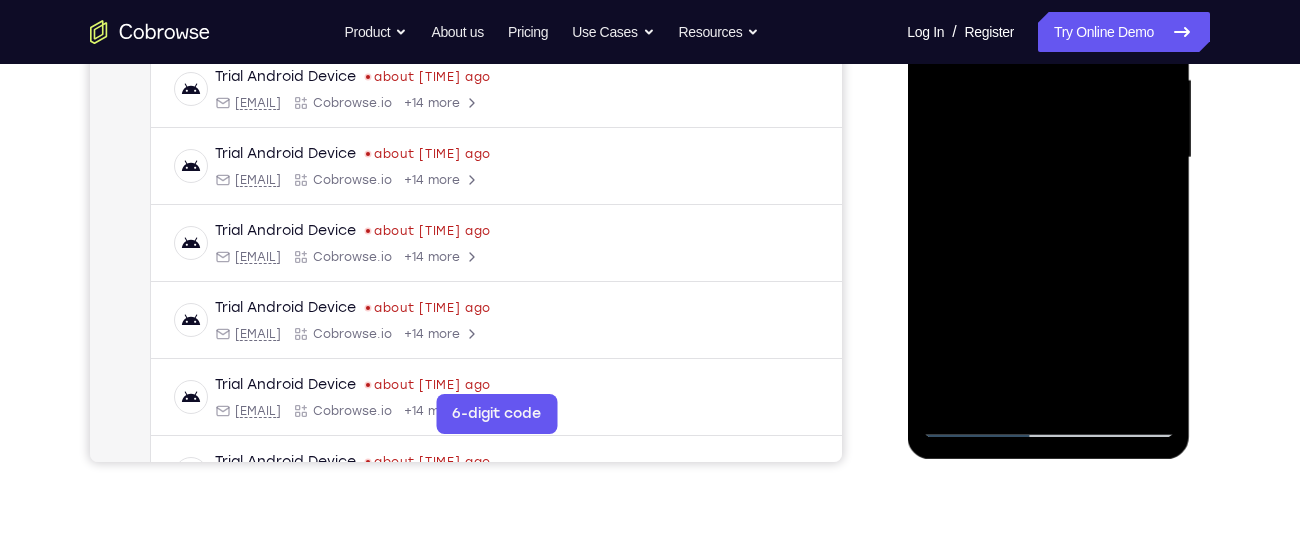 drag, startPoint x: 1034, startPoint y: 340, endPoint x: 1021, endPoint y: 277, distance: 64.327286 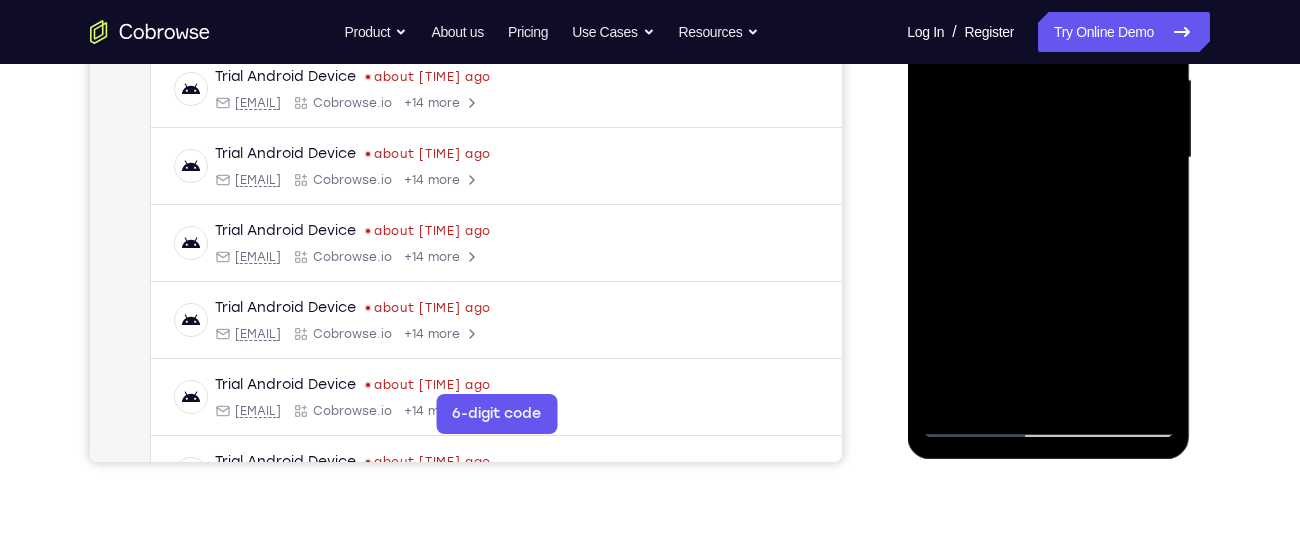 drag, startPoint x: 1072, startPoint y: 397, endPoint x: 1032, endPoint y: 247, distance: 155.24174 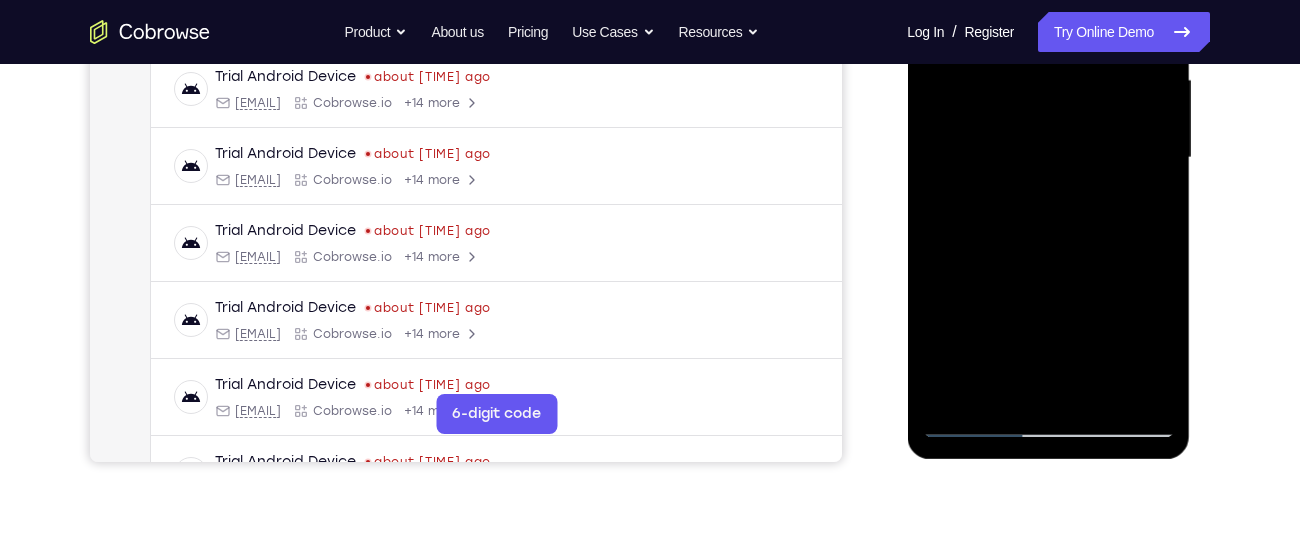 drag, startPoint x: 1060, startPoint y: 358, endPoint x: 1020, endPoint y: 188, distance: 174.64249 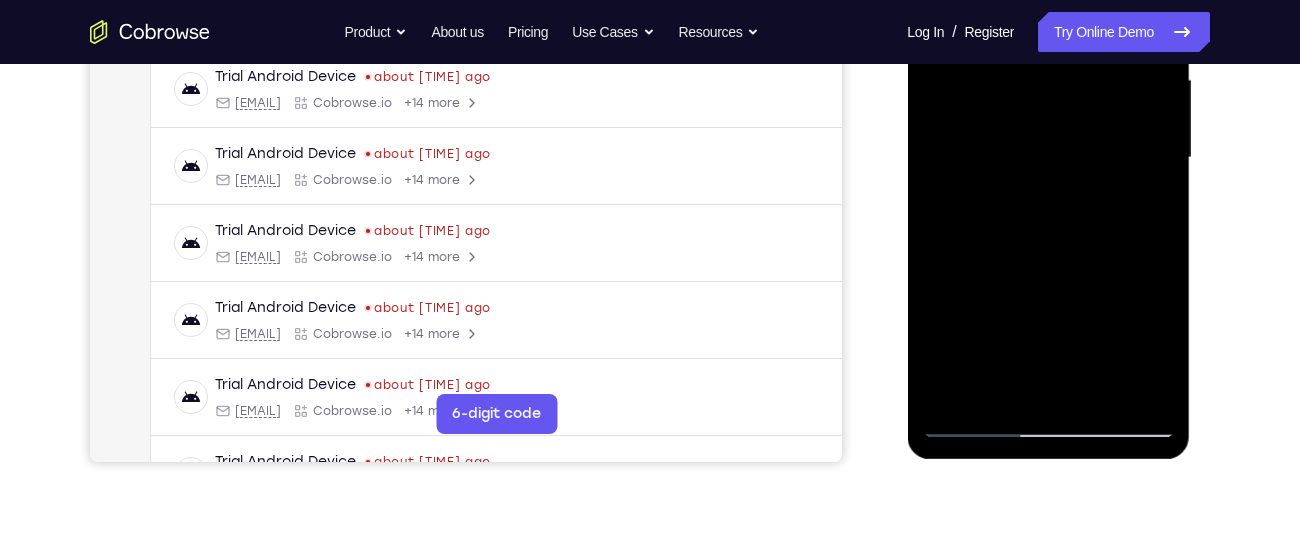 drag, startPoint x: 1070, startPoint y: 383, endPoint x: 1019, endPoint y: 168, distance: 220.96606 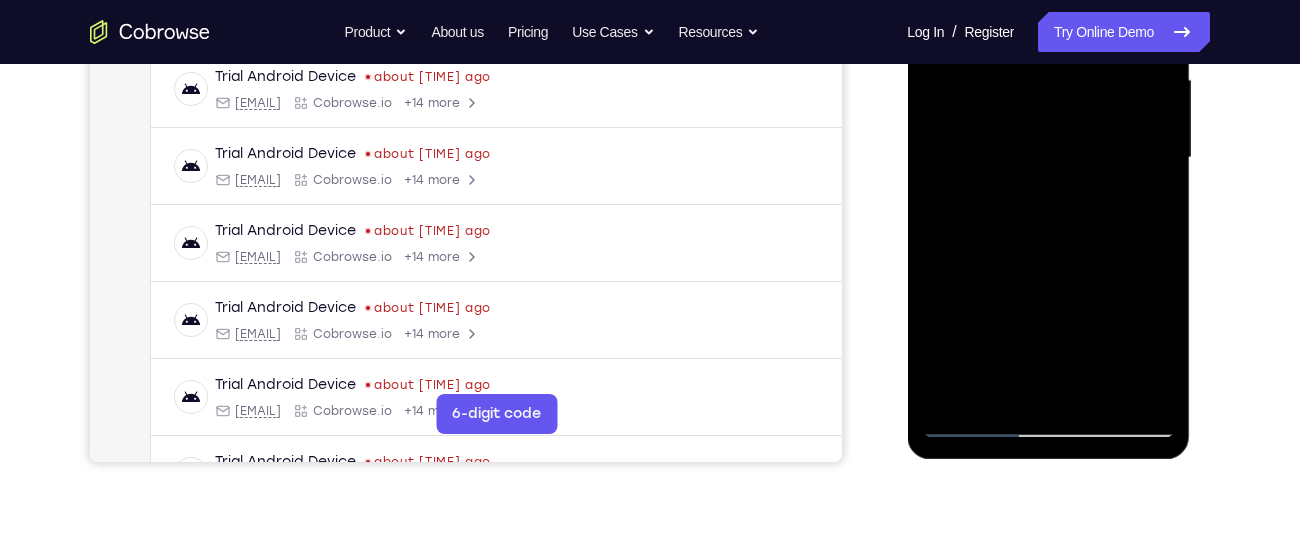 drag, startPoint x: 1095, startPoint y: 390, endPoint x: 1073, endPoint y: 272, distance: 120.033325 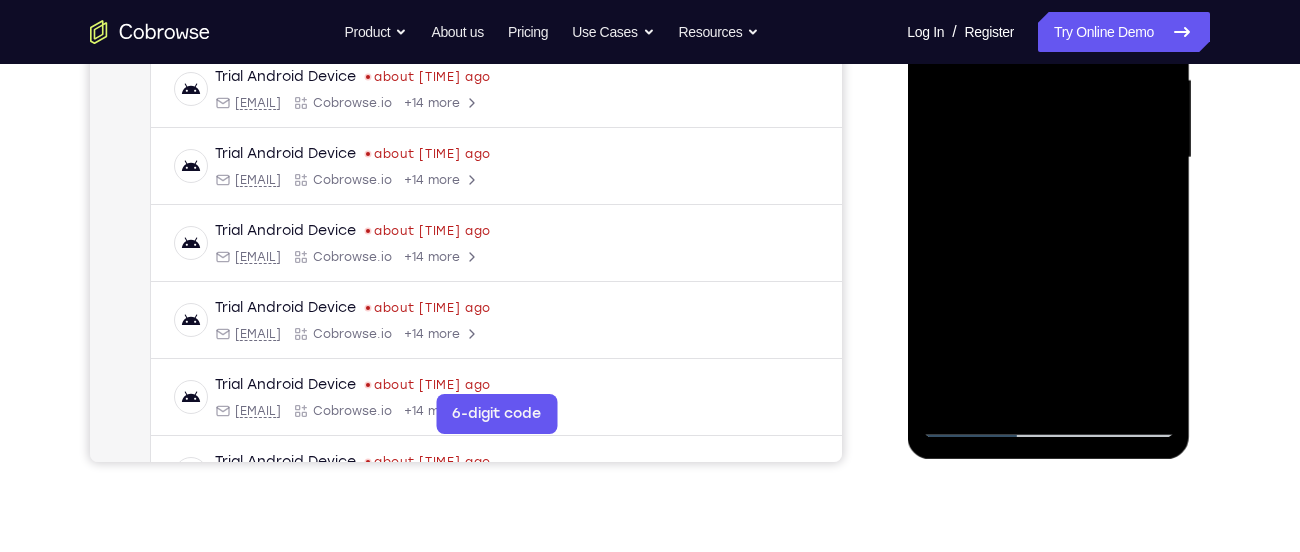 drag, startPoint x: 1084, startPoint y: 385, endPoint x: 1050, endPoint y: 247, distance: 142.12671 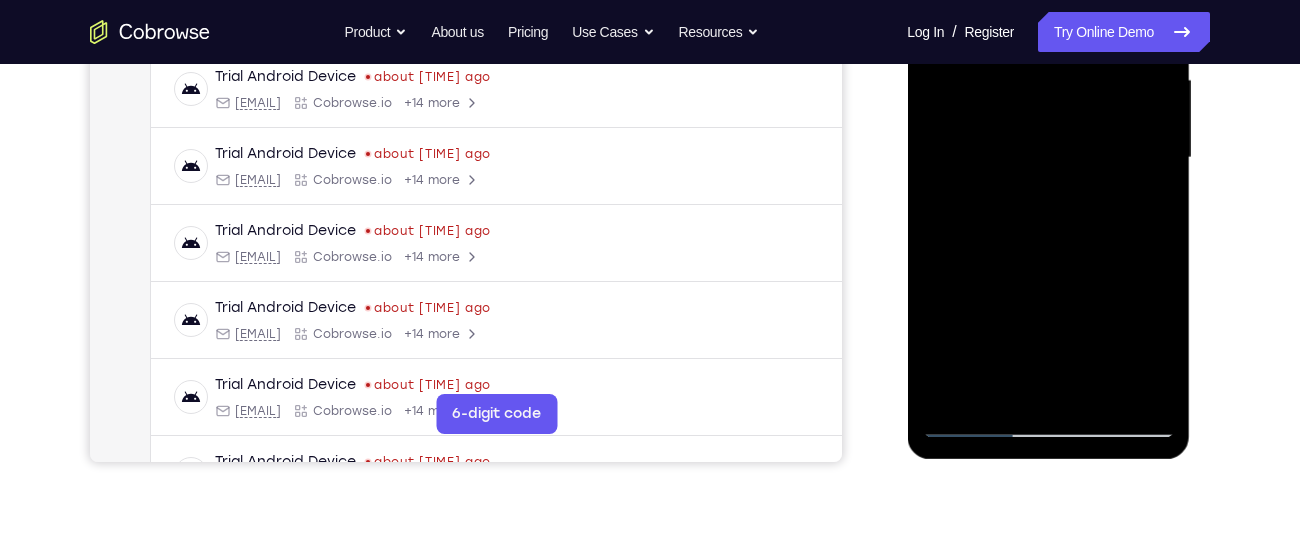 drag, startPoint x: 1068, startPoint y: 379, endPoint x: 1015, endPoint y: 199, distance: 187.64061 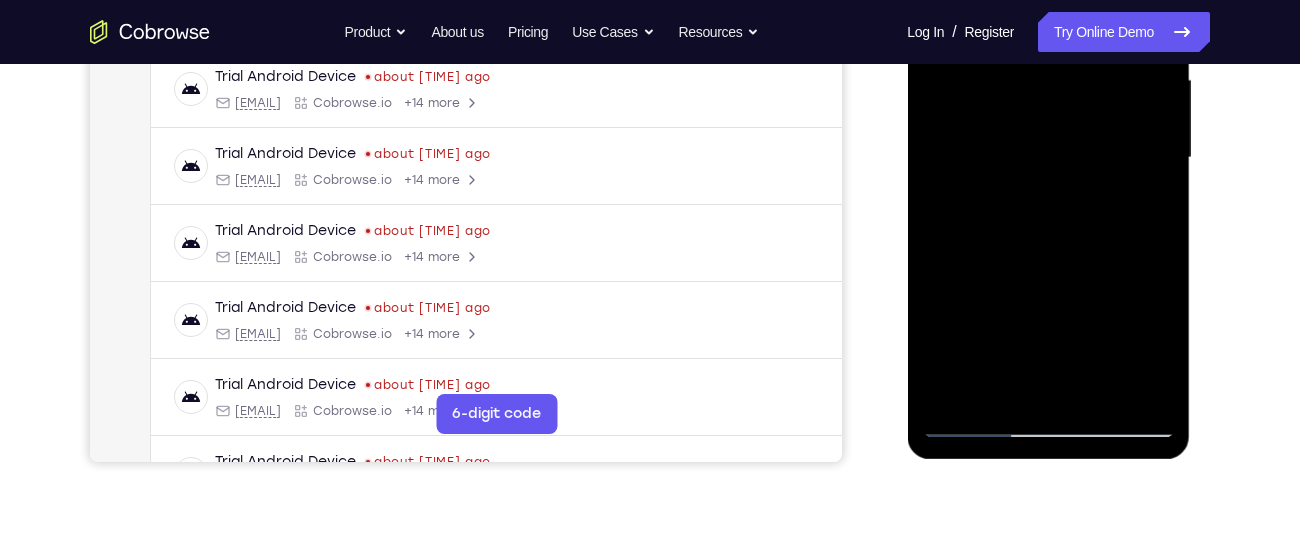 drag, startPoint x: 1111, startPoint y: 365, endPoint x: 1022, endPoint y: 198, distance: 189.2353 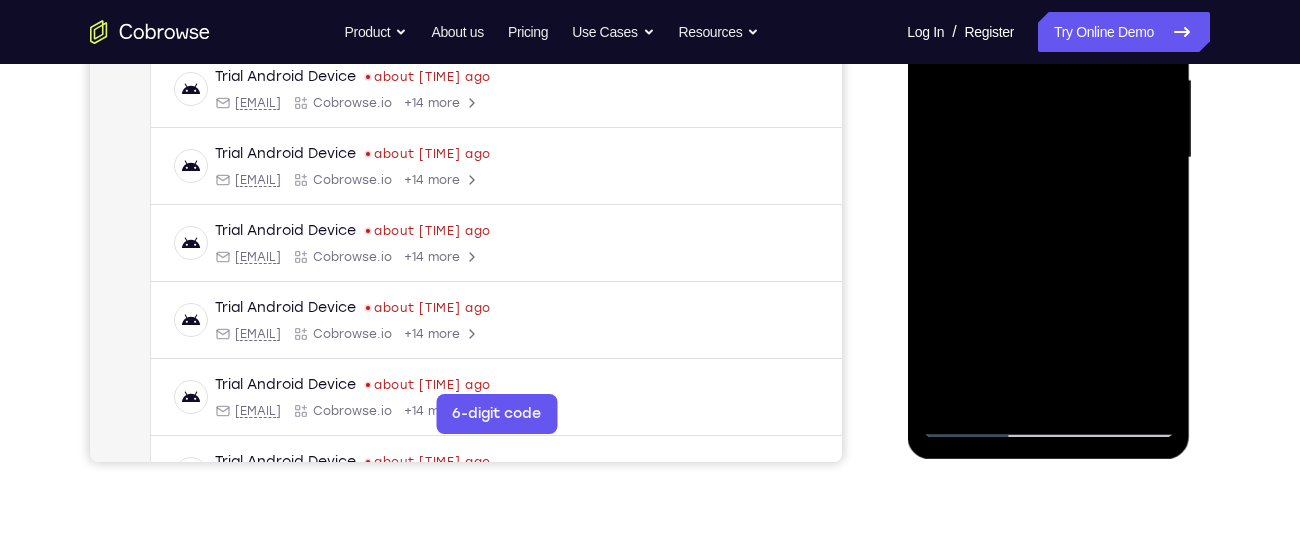 drag, startPoint x: 1058, startPoint y: 369, endPoint x: 1042, endPoint y: 298, distance: 72.780495 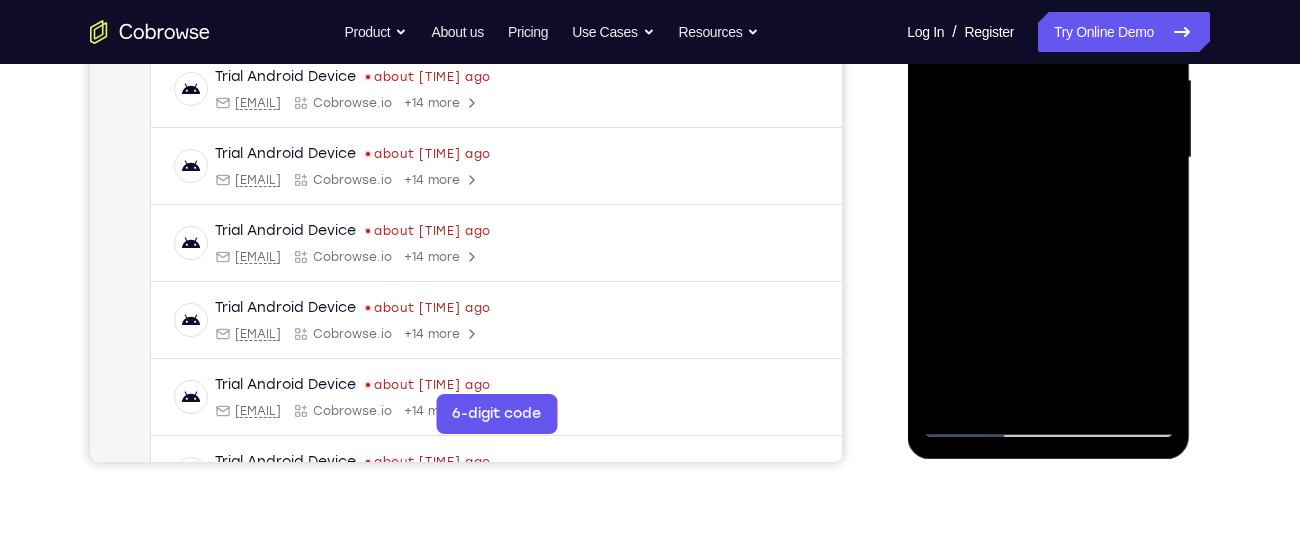 drag, startPoint x: 1042, startPoint y: 298, endPoint x: 992, endPoint y: 163, distance: 143.9618 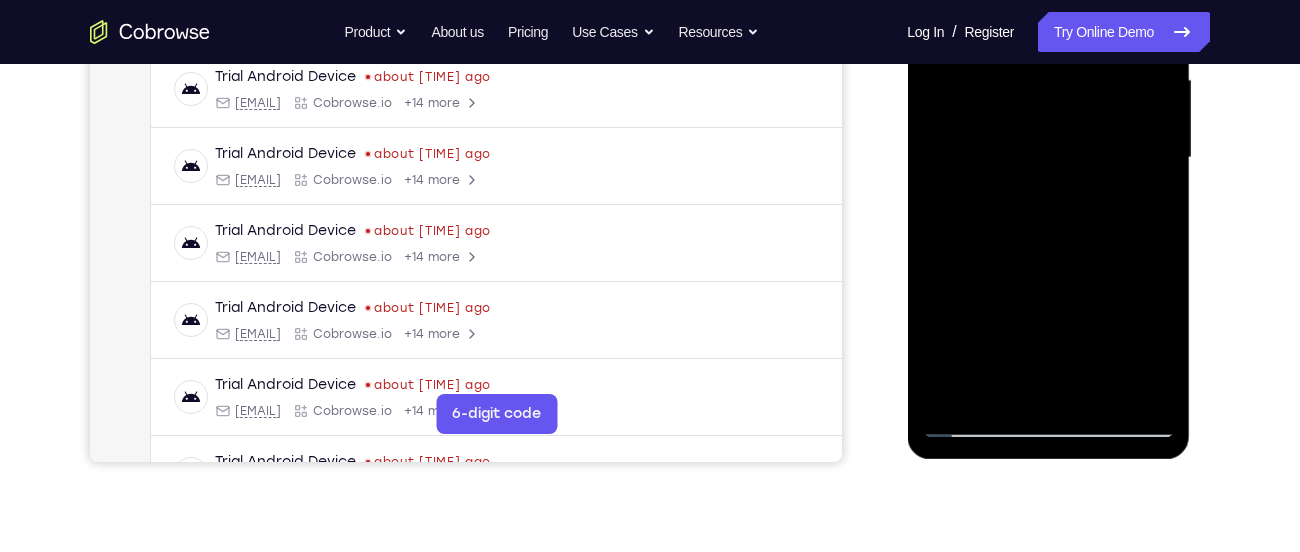 drag, startPoint x: 1029, startPoint y: 351, endPoint x: 1039, endPoint y: 186, distance: 165.30275 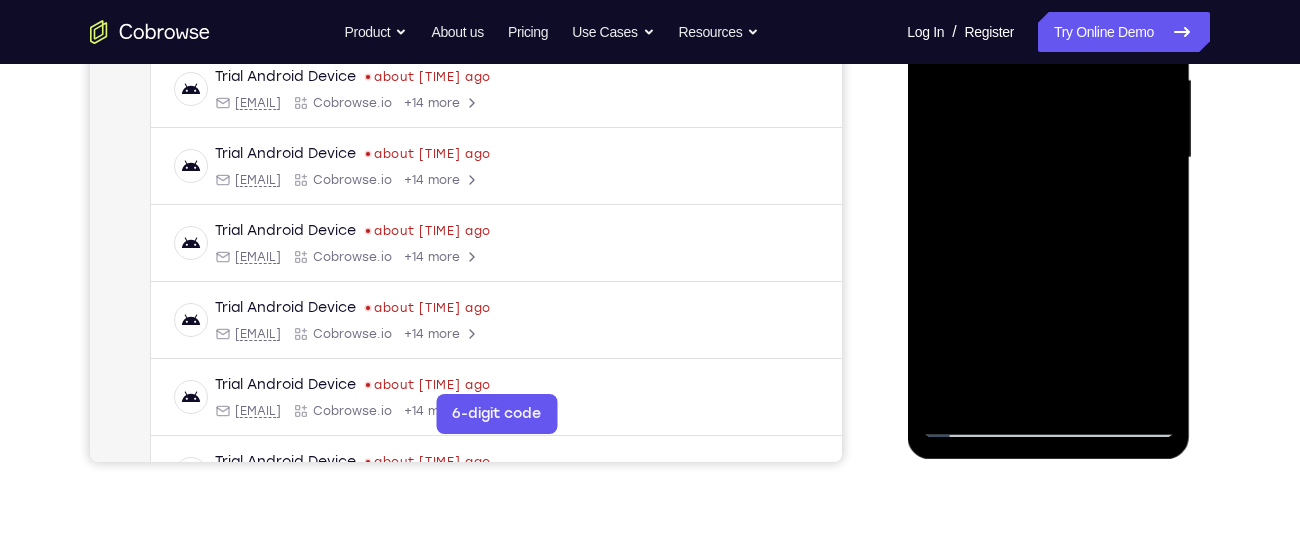 drag, startPoint x: 1051, startPoint y: 369, endPoint x: 1050, endPoint y: 182, distance: 187.00267 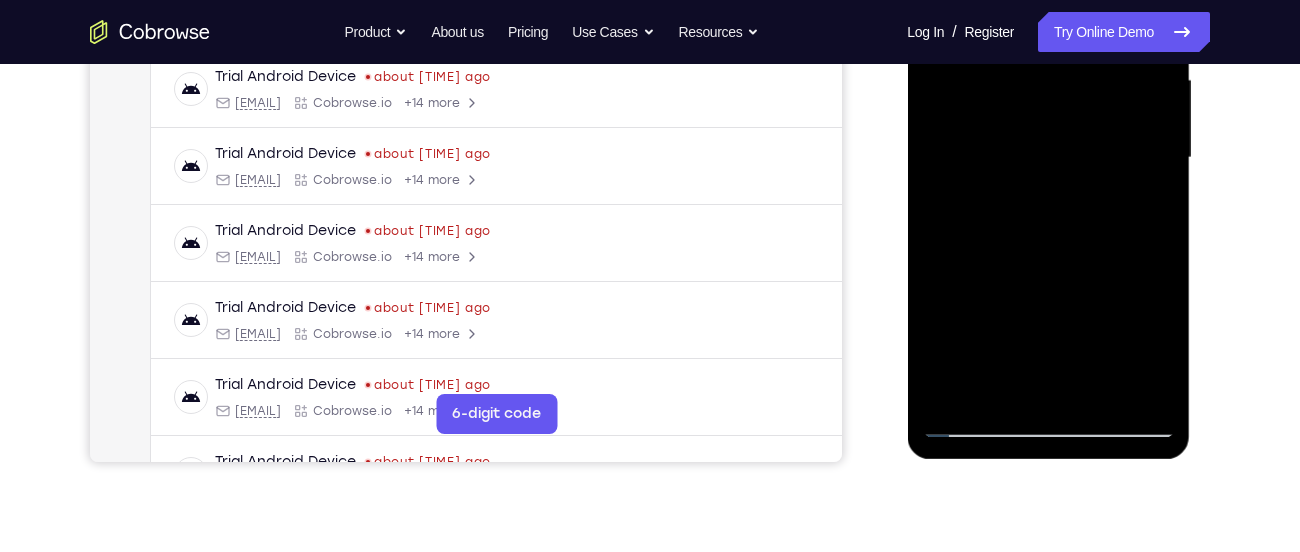drag, startPoint x: 1062, startPoint y: 367, endPoint x: 1059, endPoint y: 183, distance: 184.02446 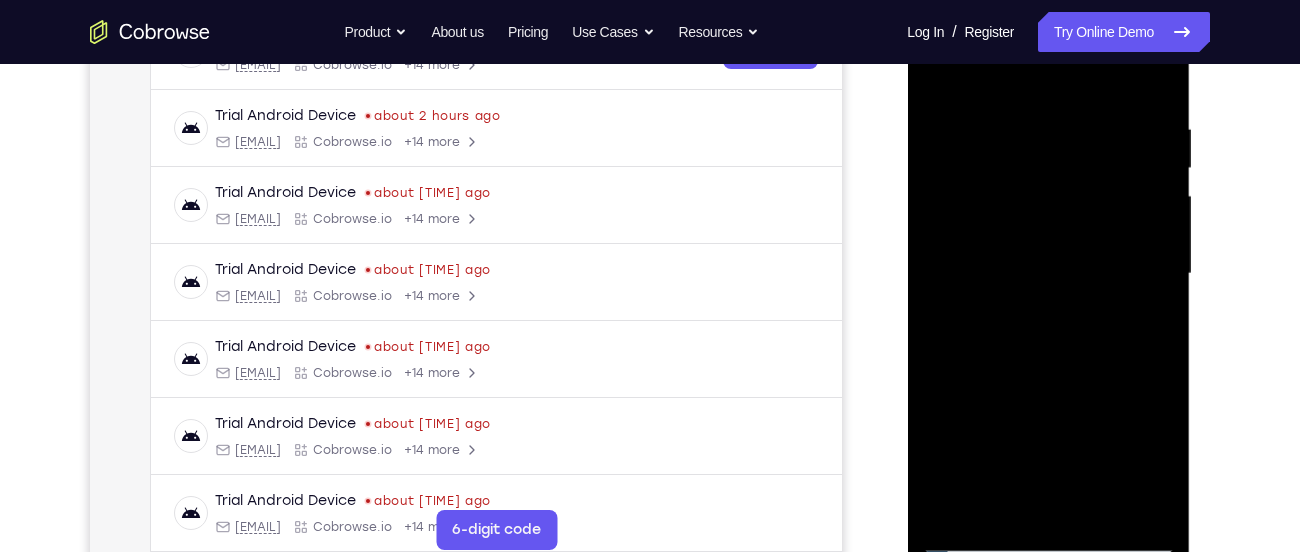 scroll, scrollTop: 347, scrollLeft: 0, axis: vertical 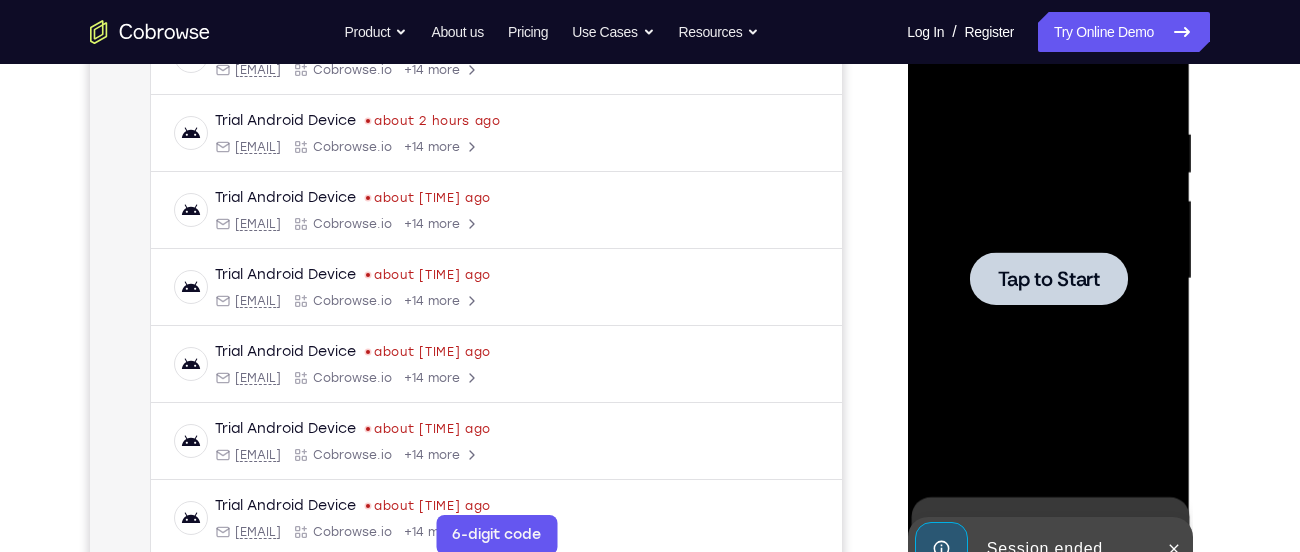 click on "Tap to Start" at bounding box center (1048, 279) 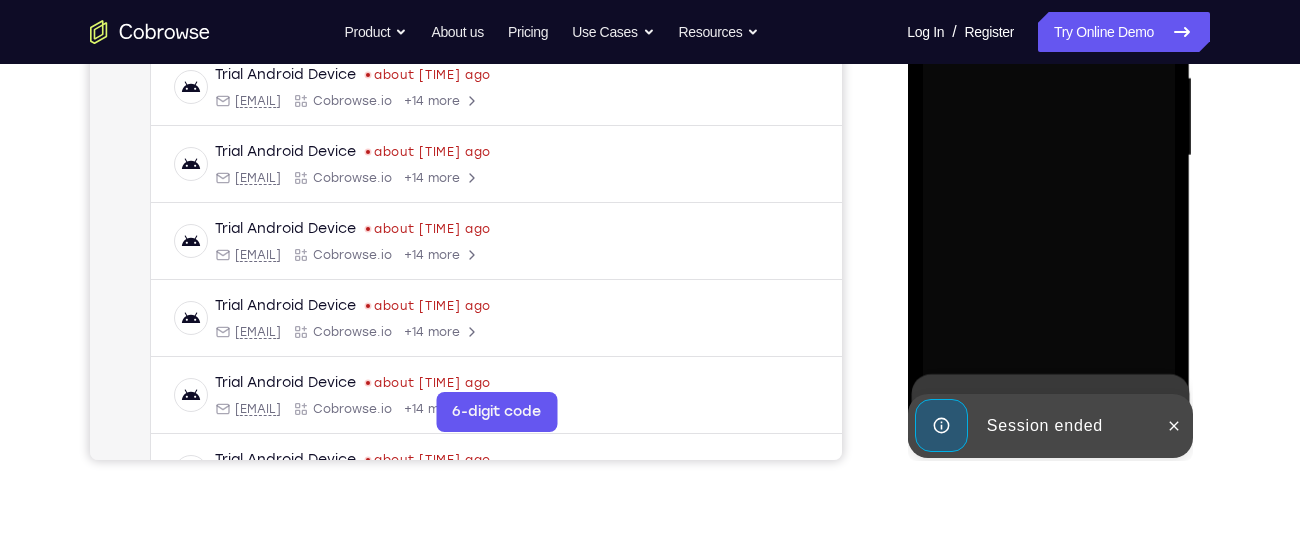 scroll, scrollTop: 471, scrollLeft: 0, axis: vertical 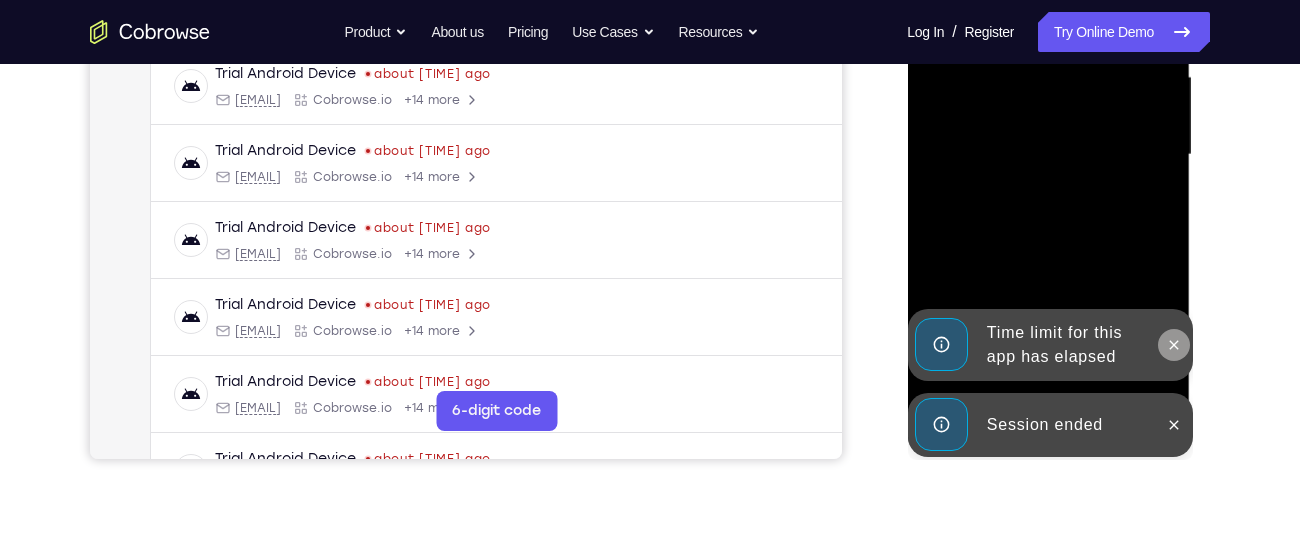 click 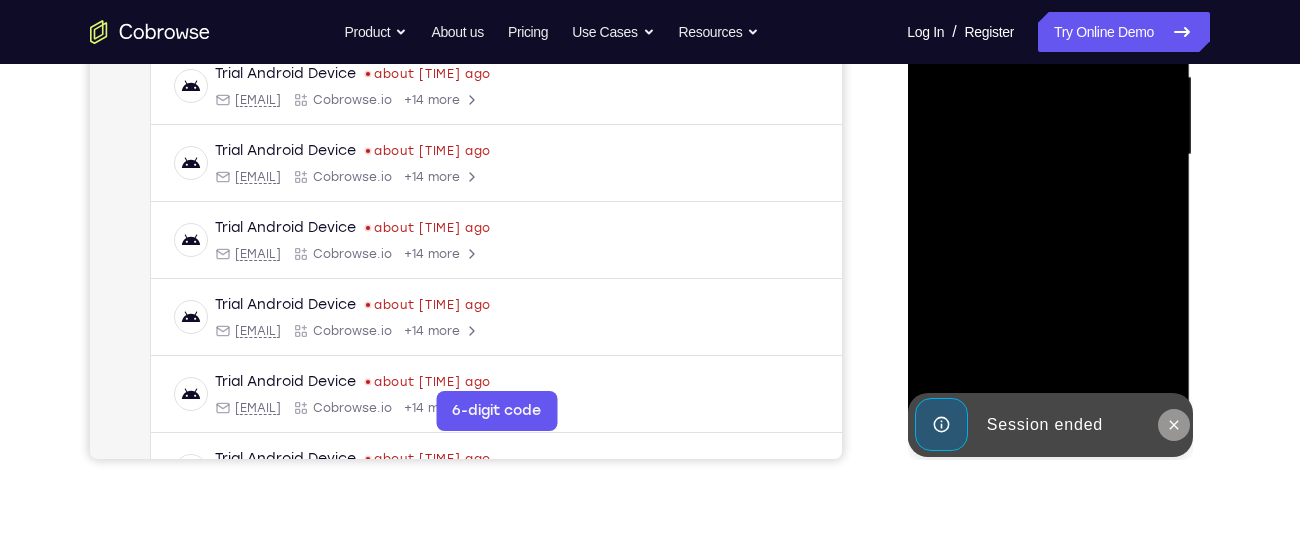 click 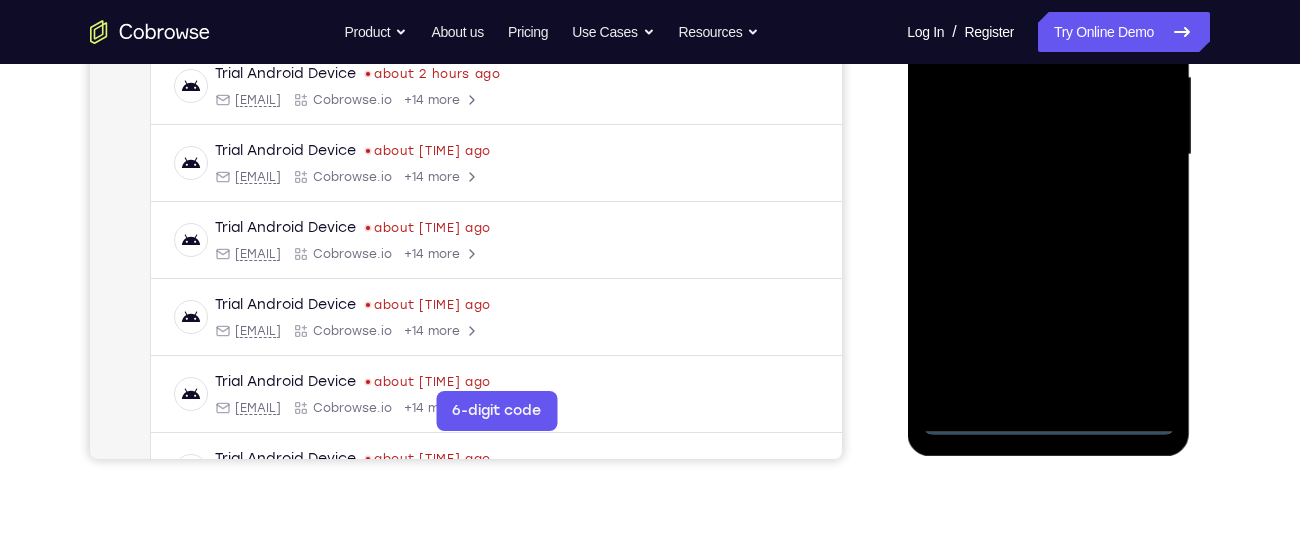 click at bounding box center (1048, 155) 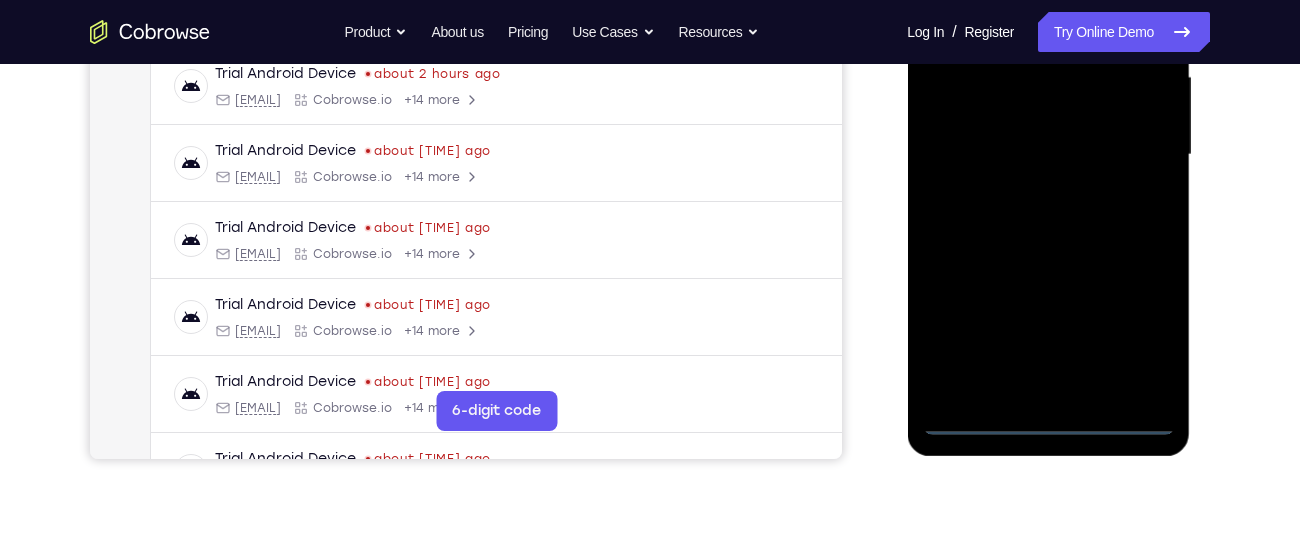 click at bounding box center [1048, 155] 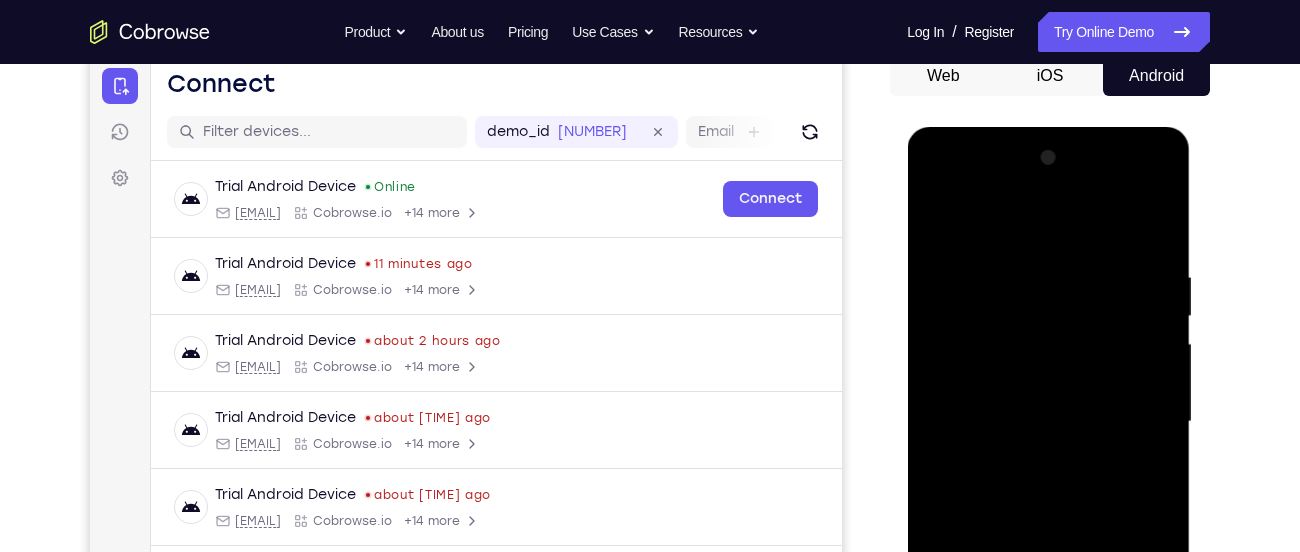 scroll, scrollTop: 203, scrollLeft: 0, axis: vertical 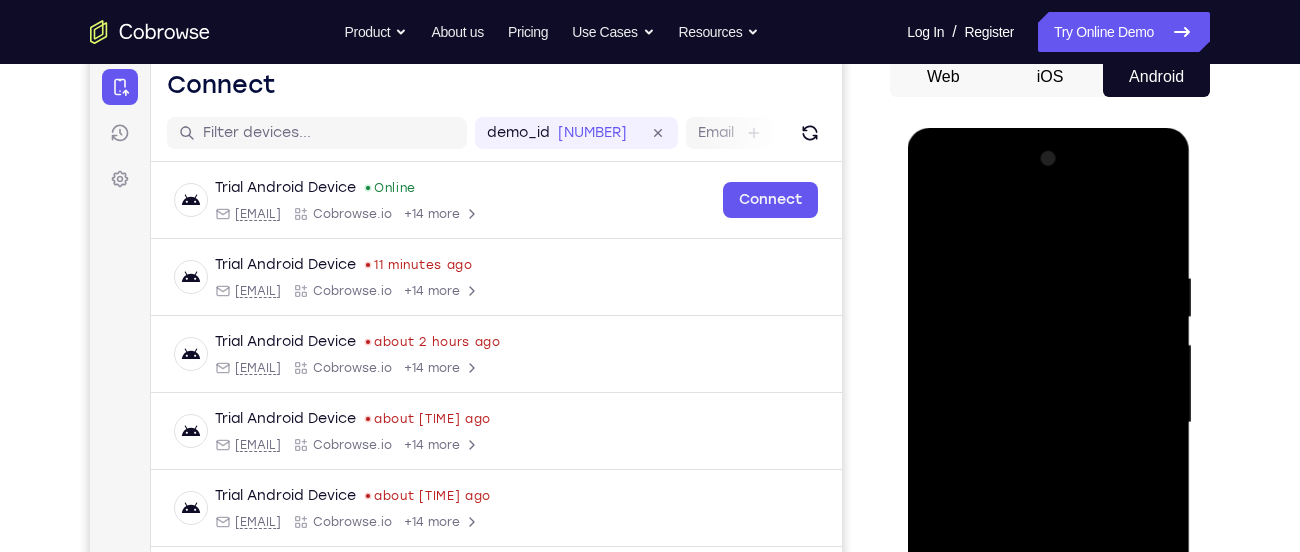 click at bounding box center (1048, 423) 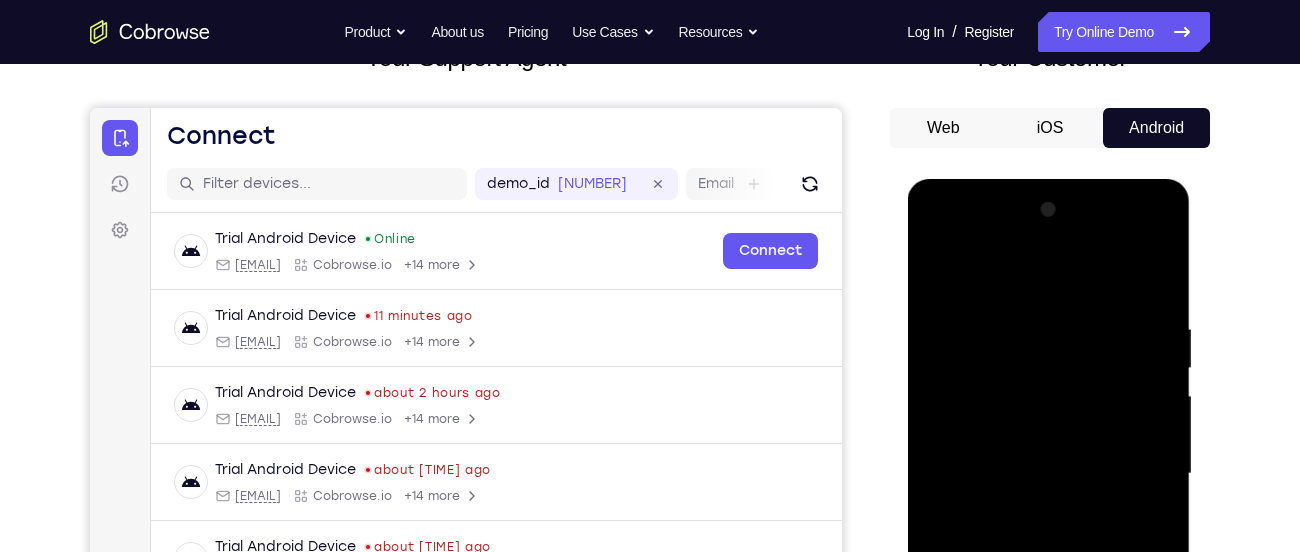 click at bounding box center (1048, 474) 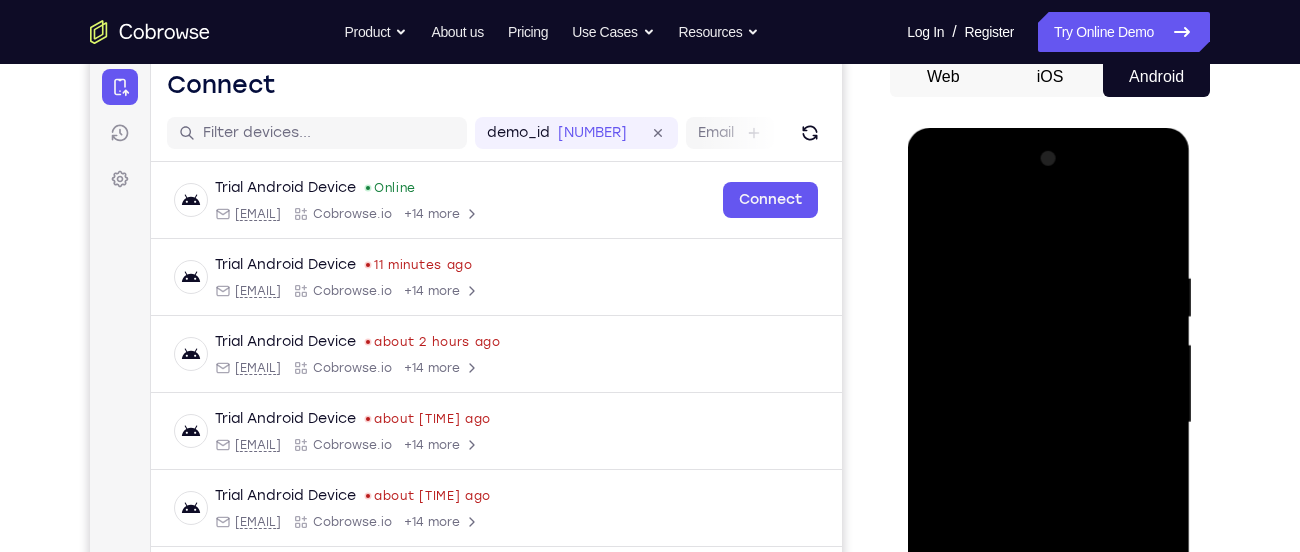 scroll, scrollTop: 204, scrollLeft: 0, axis: vertical 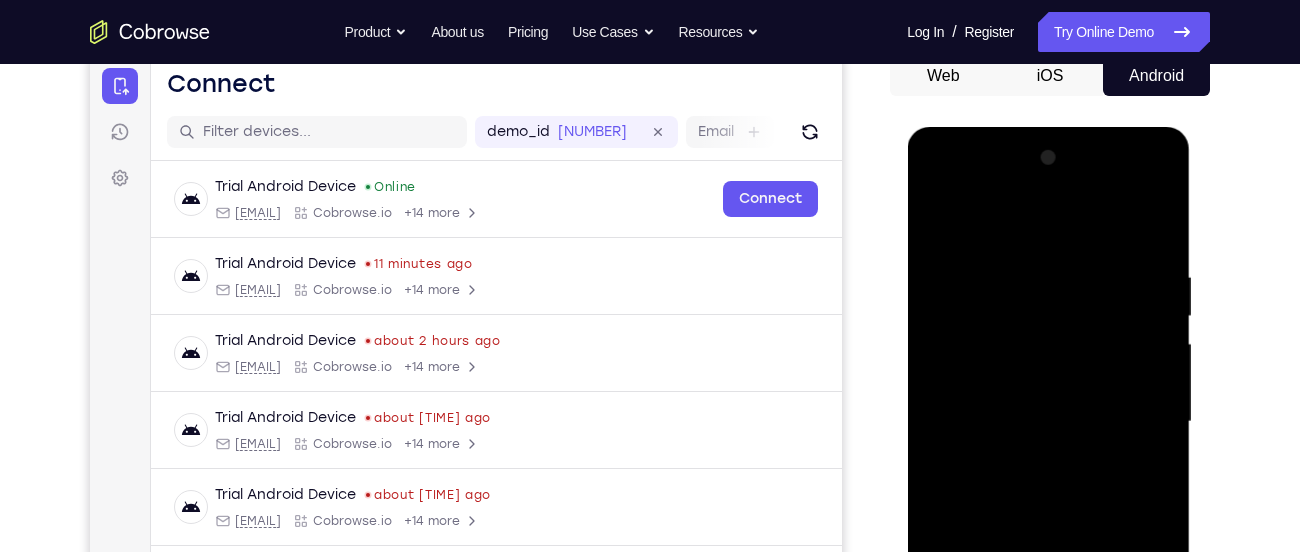 click at bounding box center (1048, 422) 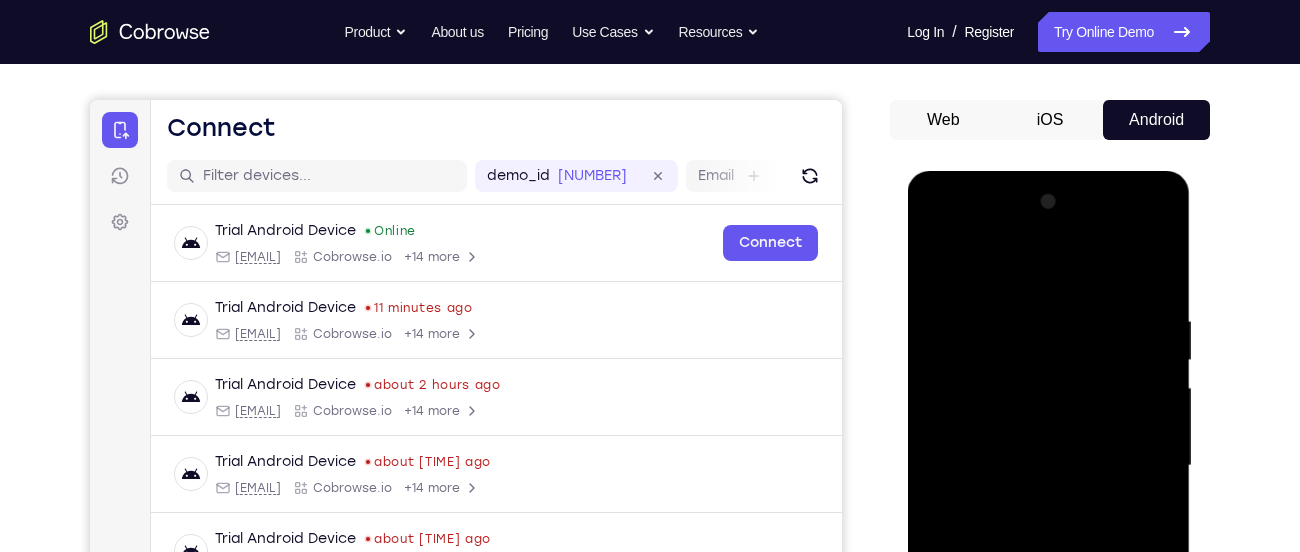 scroll, scrollTop: 139, scrollLeft: 0, axis: vertical 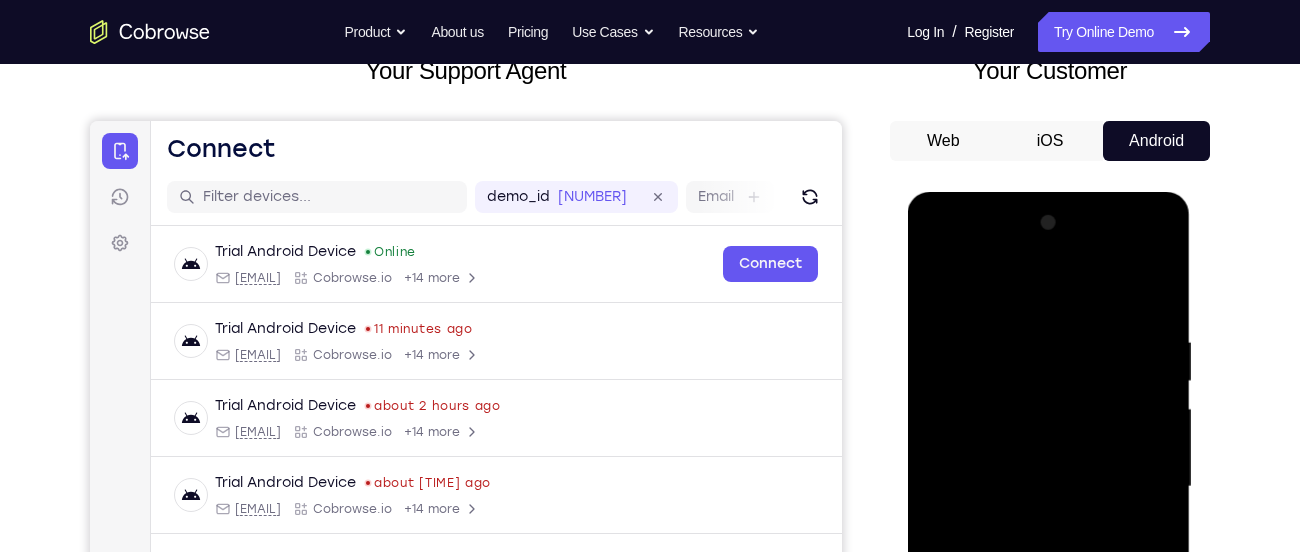 click at bounding box center (1048, 487) 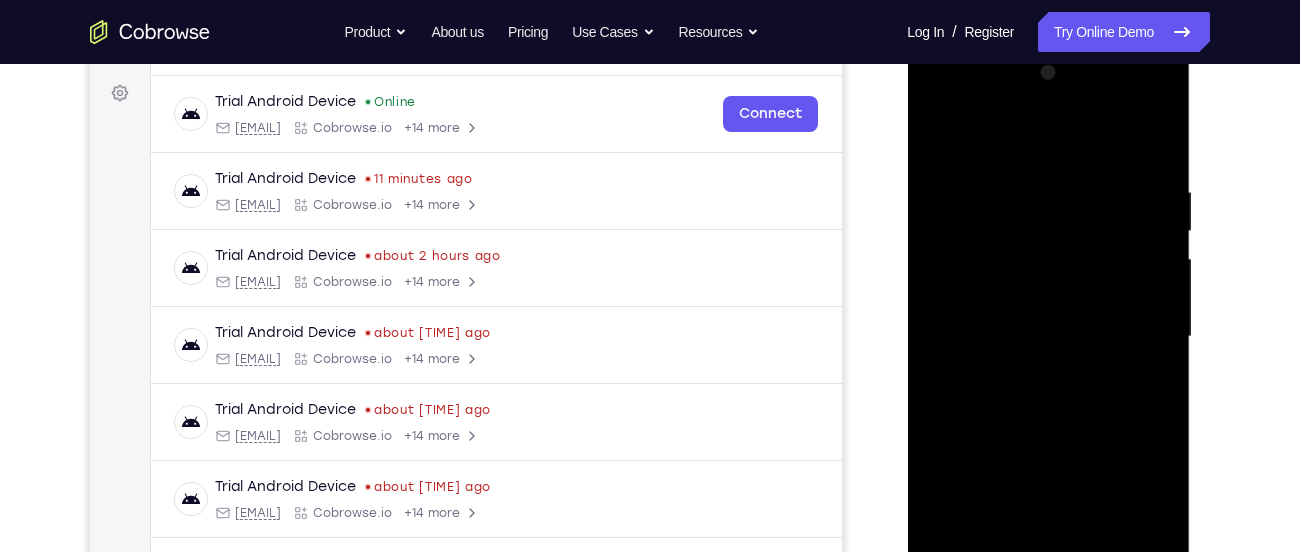 scroll, scrollTop: 293, scrollLeft: 0, axis: vertical 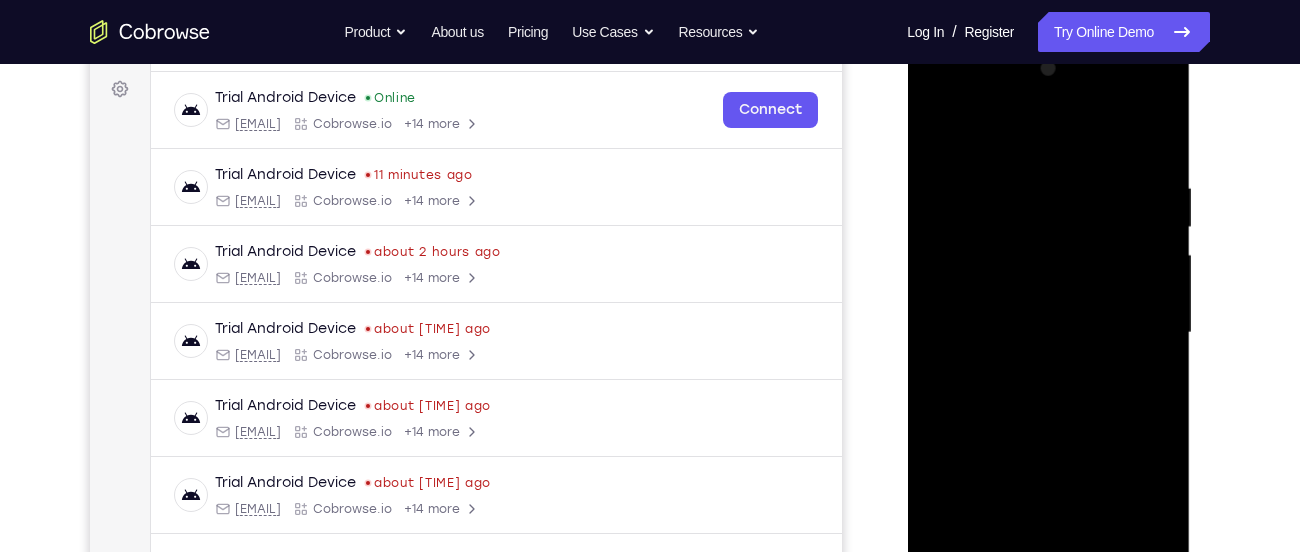 drag, startPoint x: 1061, startPoint y: 390, endPoint x: 1046, endPoint y: 230, distance: 160.70158 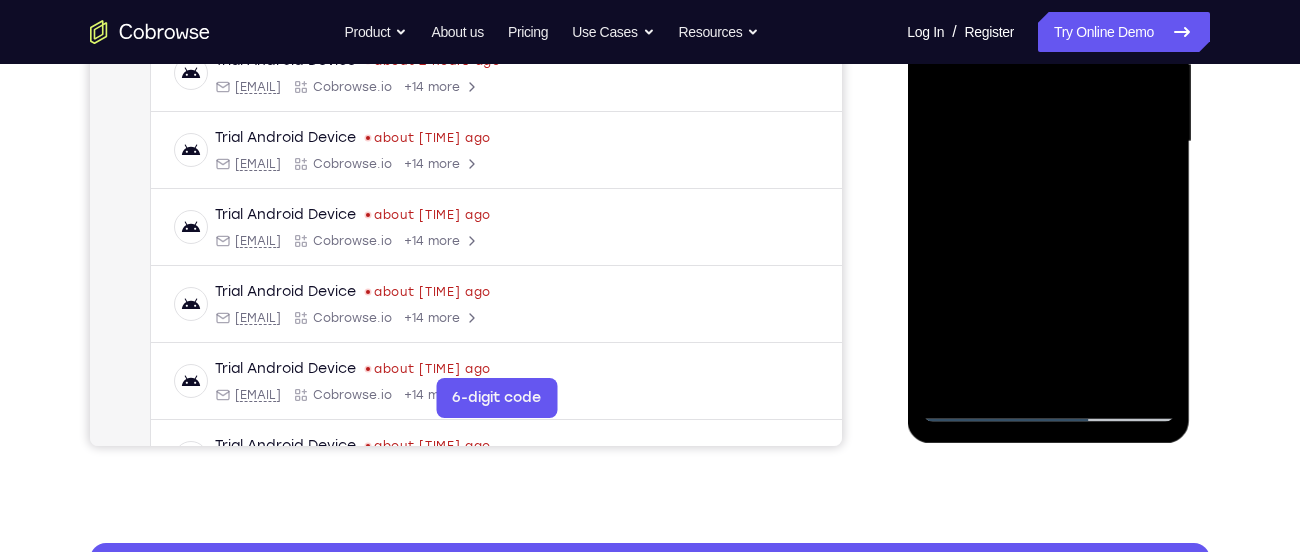 scroll, scrollTop: 486, scrollLeft: 0, axis: vertical 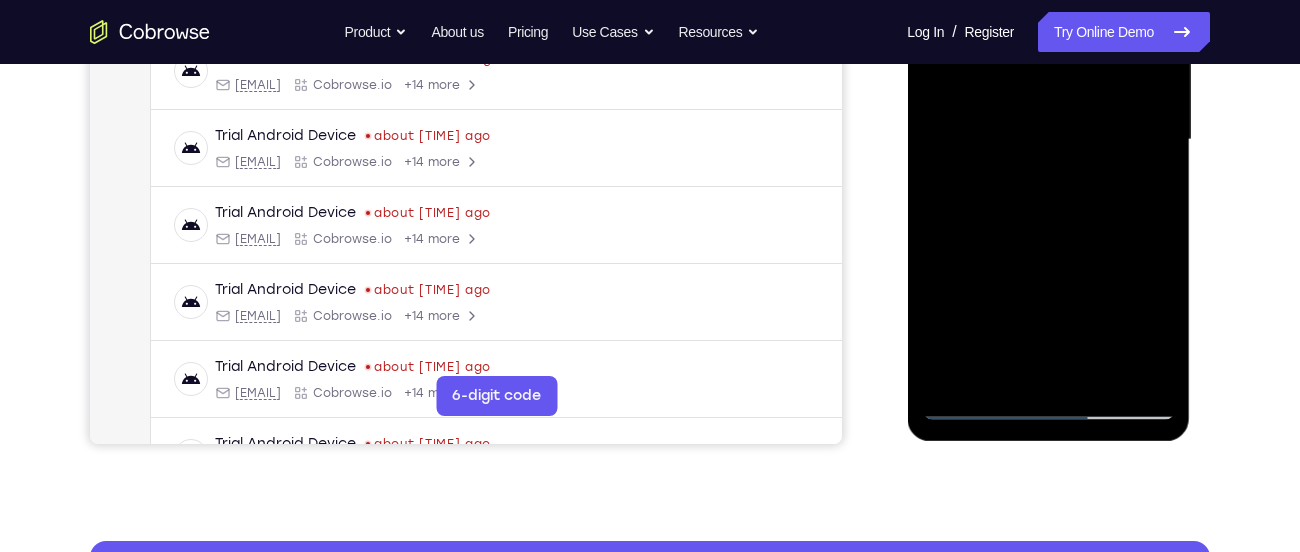 click at bounding box center (1048, 140) 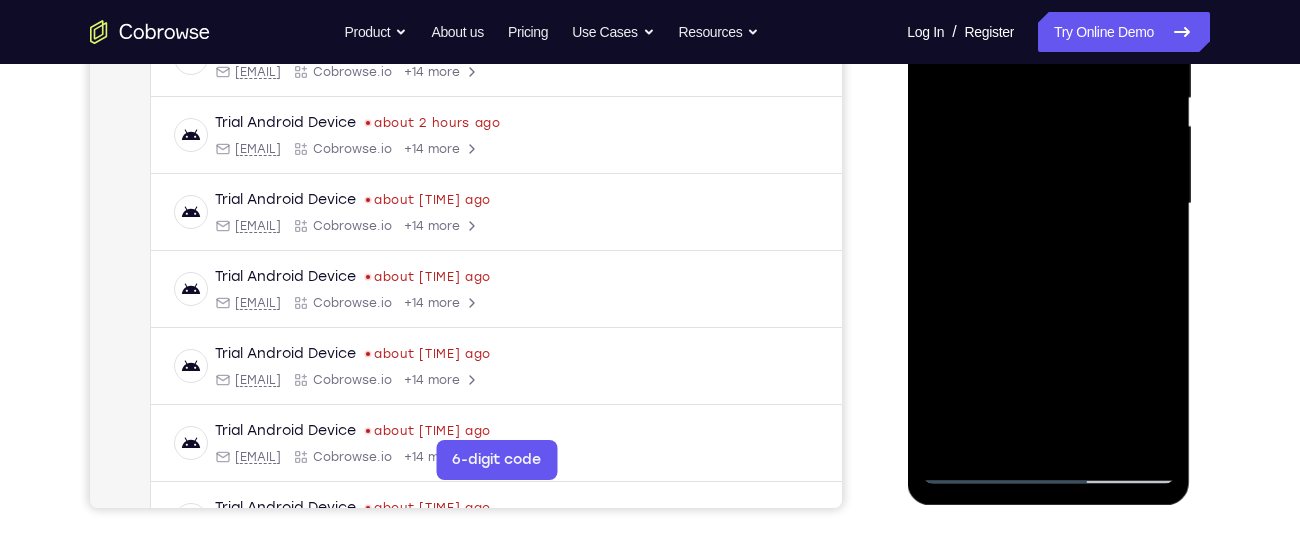 scroll, scrollTop: 409, scrollLeft: 0, axis: vertical 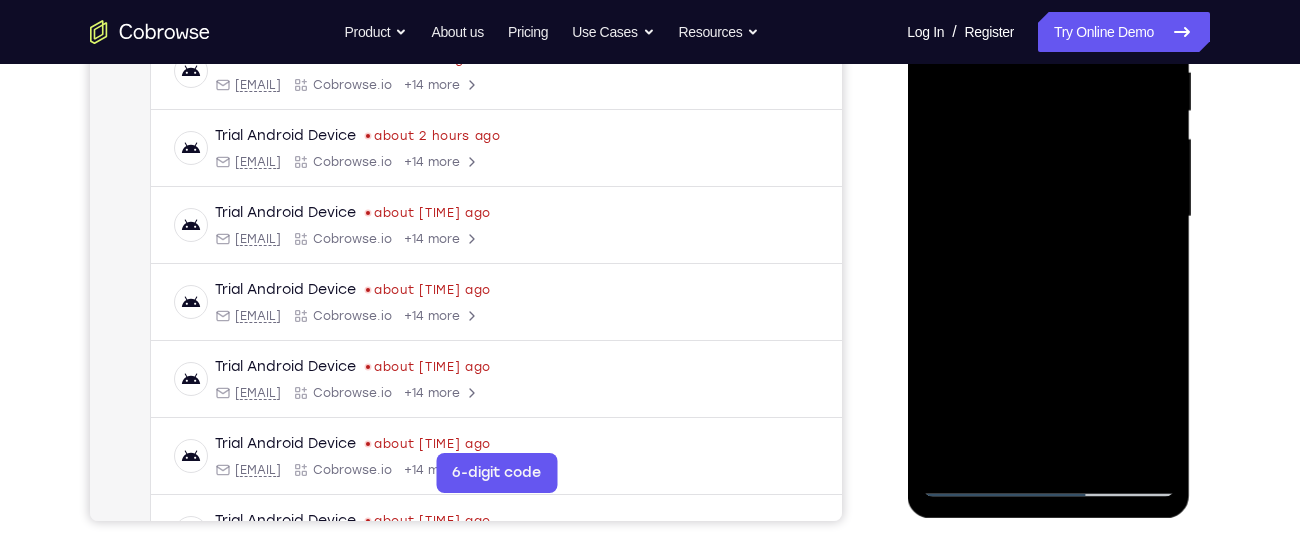 drag, startPoint x: 1097, startPoint y: 386, endPoint x: 1053, endPoint y: 228, distance: 164.01219 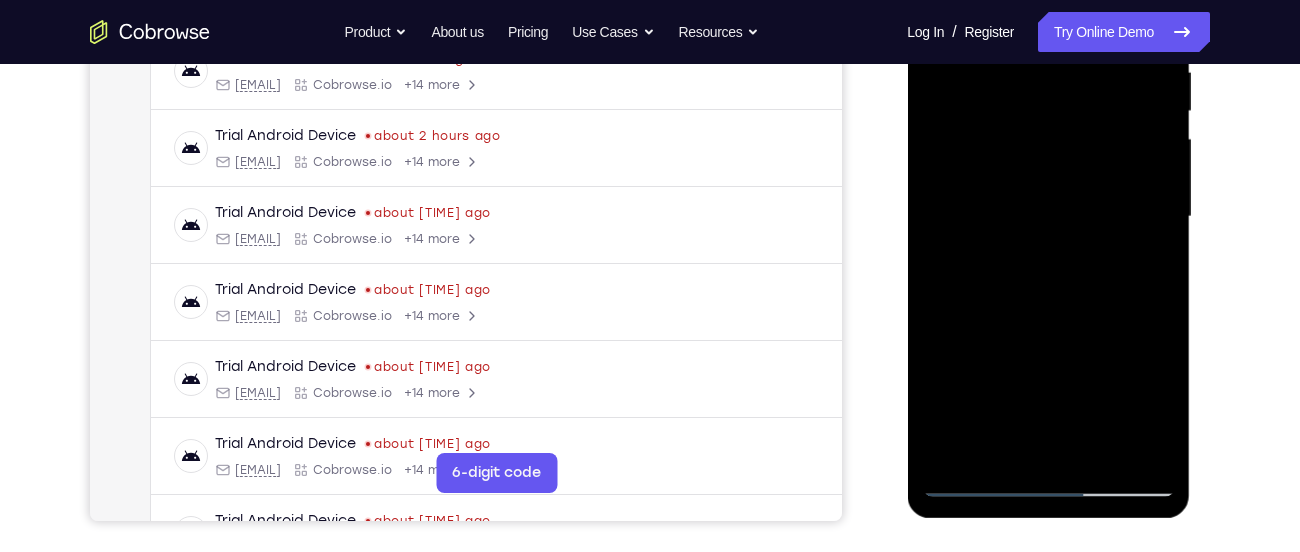 drag, startPoint x: 1103, startPoint y: 421, endPoint x: 1063, endPoint y: 252, distance: 173.66922 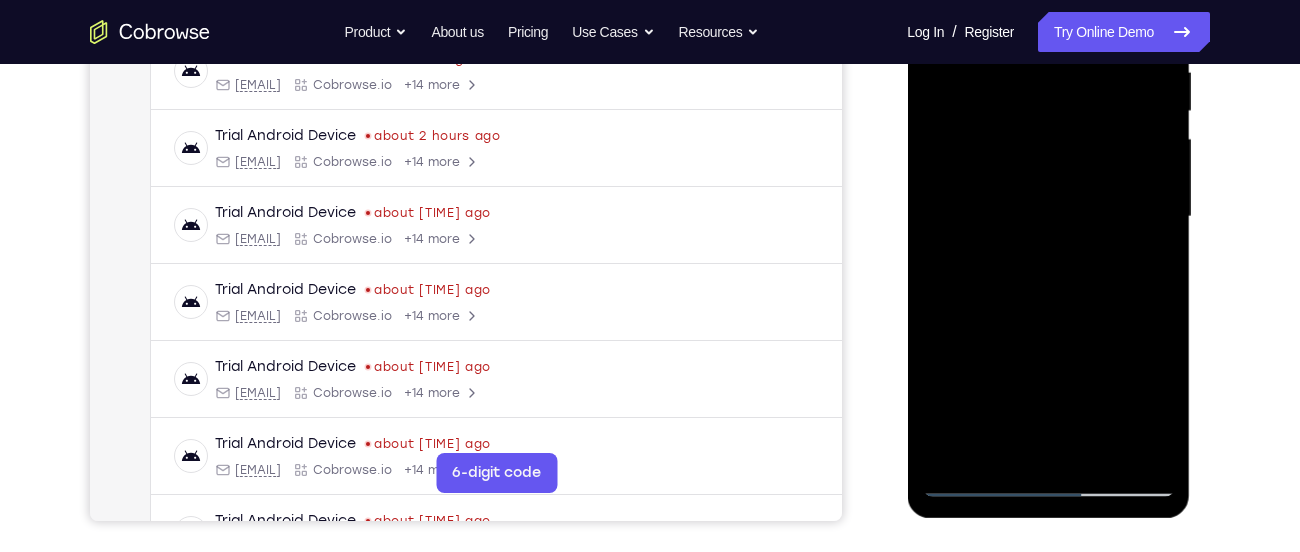 drag, startPoint x: 1115, startPoint y: 422, endPoint x: 1050, endPoint y: 234, distance: 198.91959 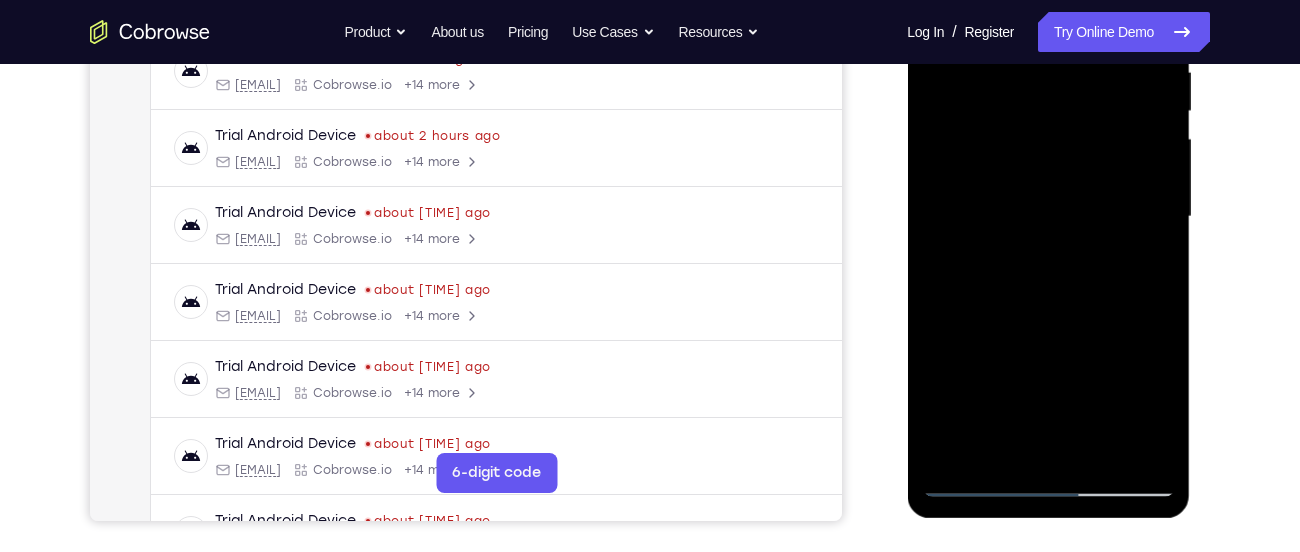 drag, startPoint x: 1101, startPoint y: 424, endPoint x: 1053, endPoint y: 249, distance: 181.4635 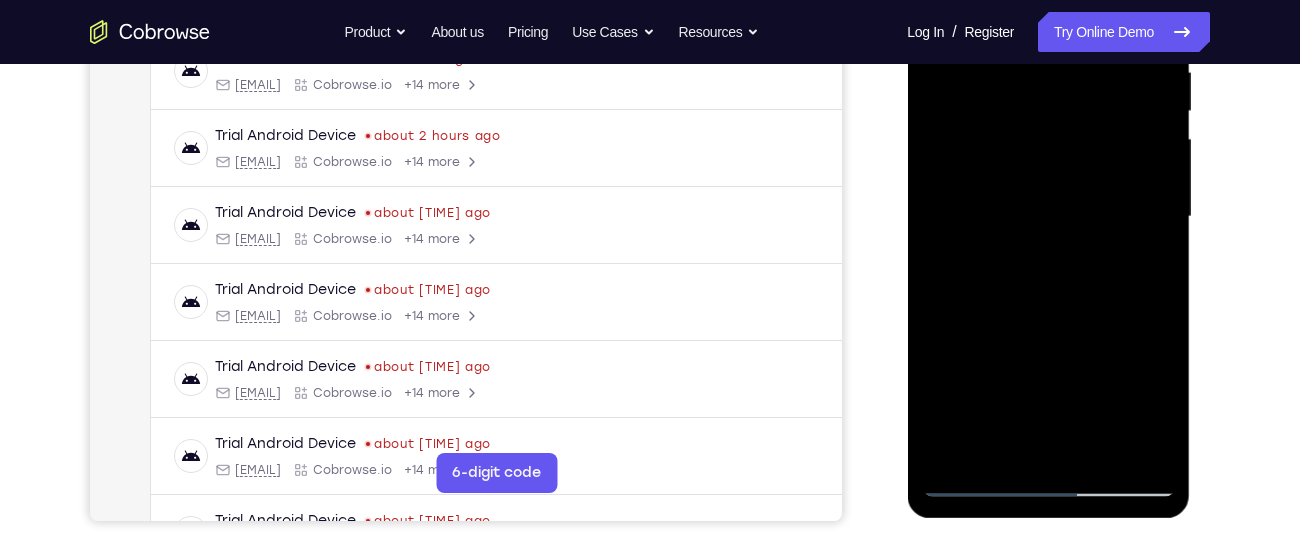 drag, startPoint x: 1078, startPoint y: 357, endPoint x: 1035, endPoint y: 182, distance: 180.20544 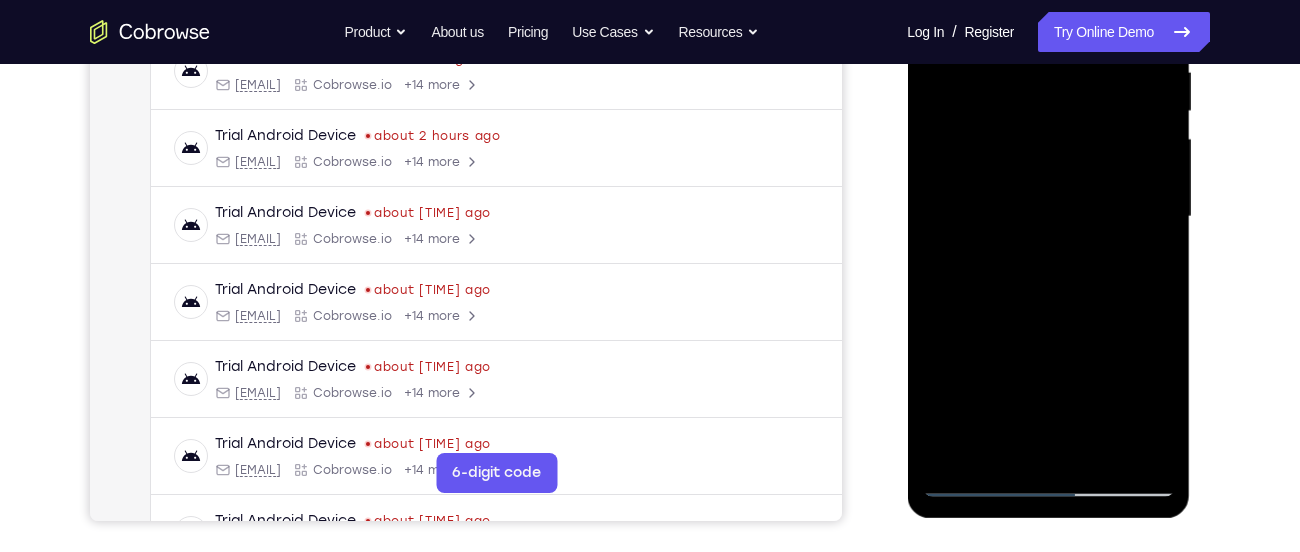 drag, startPoint x: 1081, startPoint y: 377, endPoint x: 1059, endPoint y: 250, distance: 128.89143 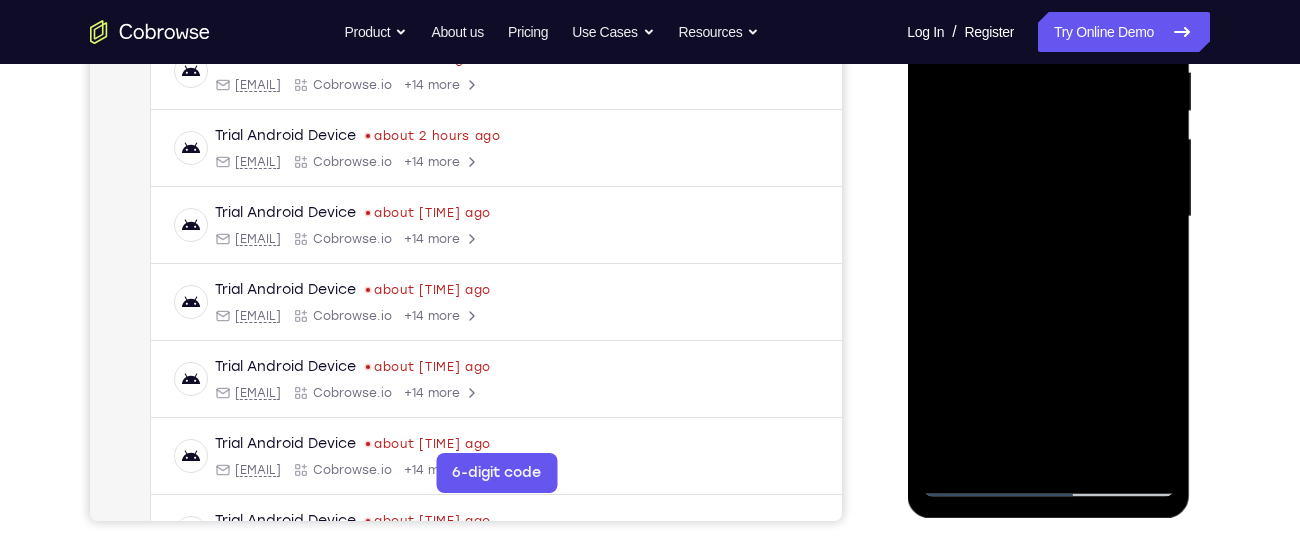 drag, startPoint x: 1075, startPoint y: 393, endPoint x: 1036, endPoint y: 239, distance: 158.86157 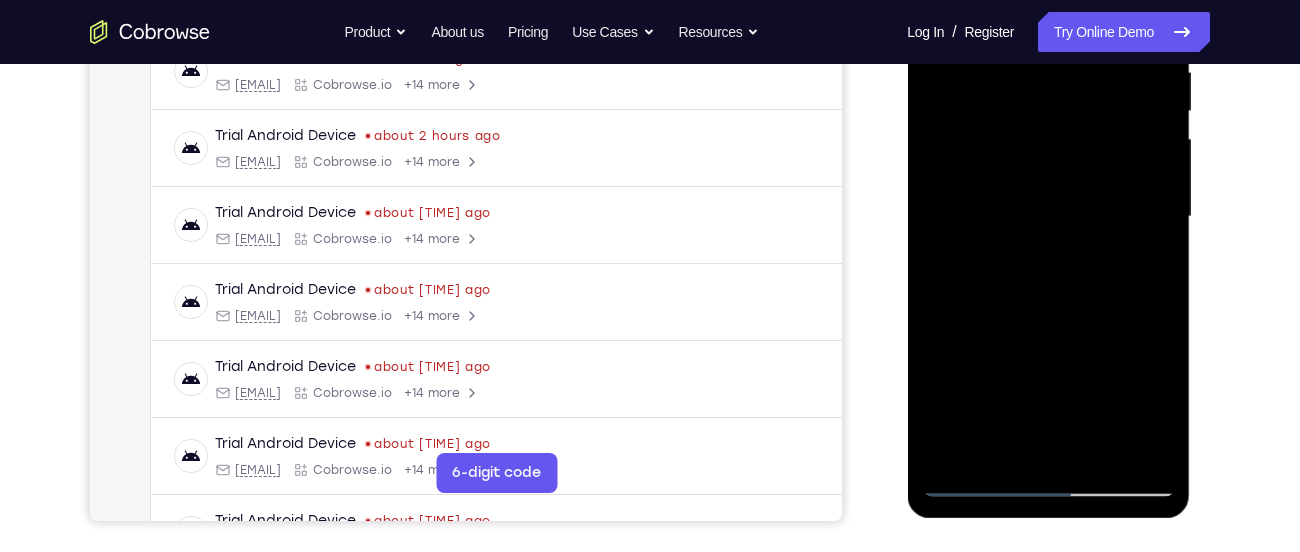 drag, startPoint x: 1098, startPoint y: 420, endPoint x: 1043, endPoint y: 220, distance: 207.42468 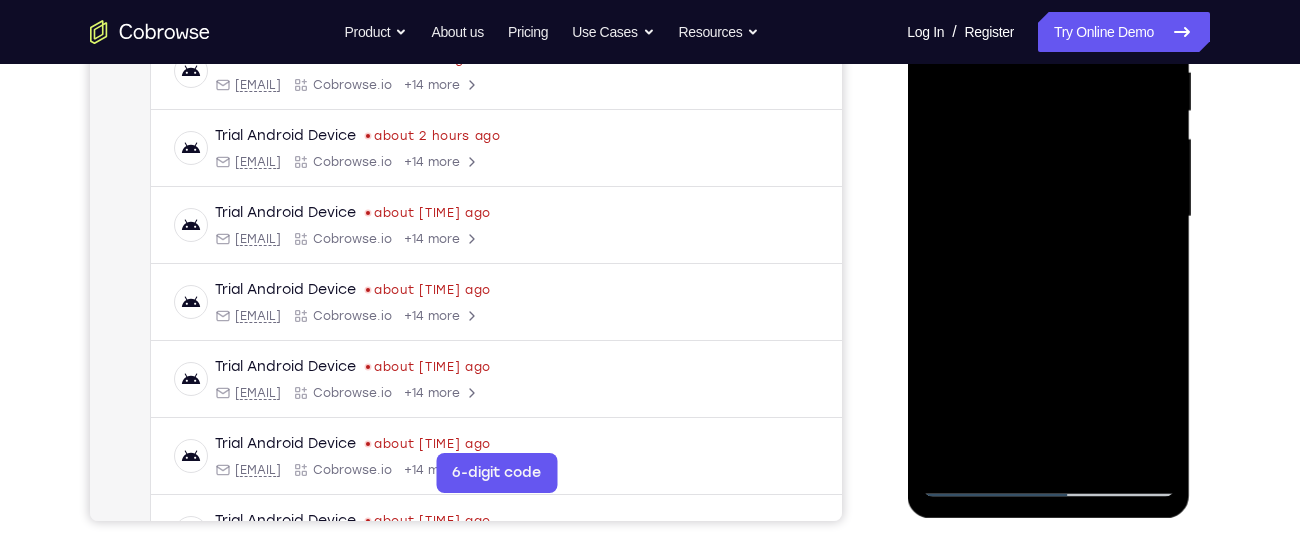 drag, startPoint x: 1088, startPoint y: 415, endPoint x: 1050, endPoint y: 230, distance: 188.86238 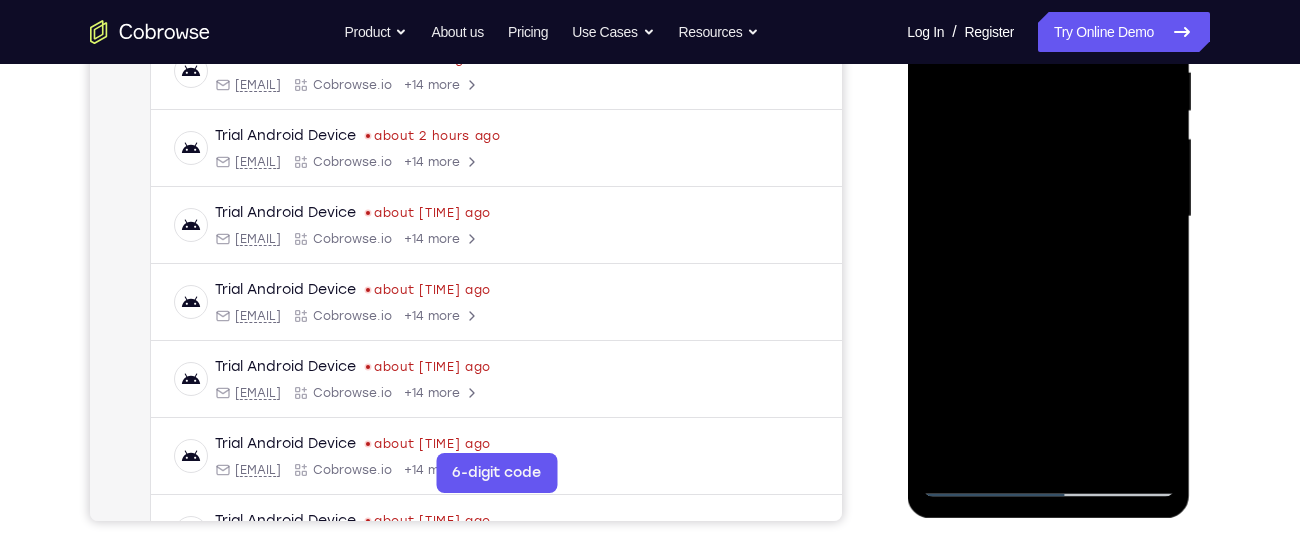 drag, startPoint x: 1090, startPoint y: 410, endPoint x: 1015, endPoint y: 203, distance: 220.16812 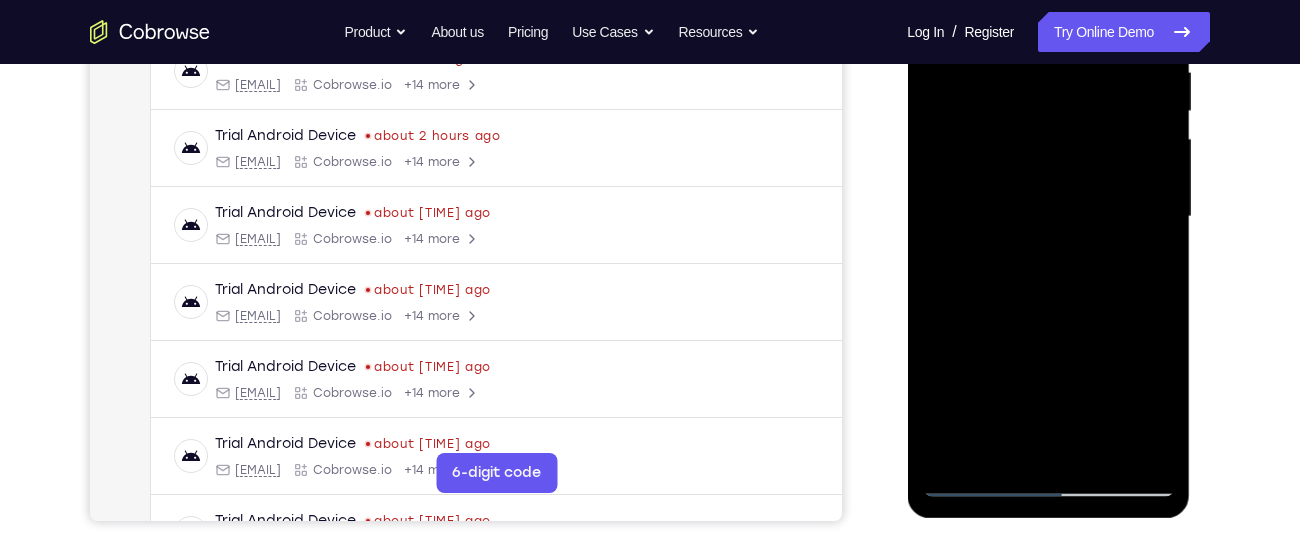 drag, startPoint x: 1082, startPoint y: 395, endPoint x: 1030, endPoint y: 244, distance: 159.70285 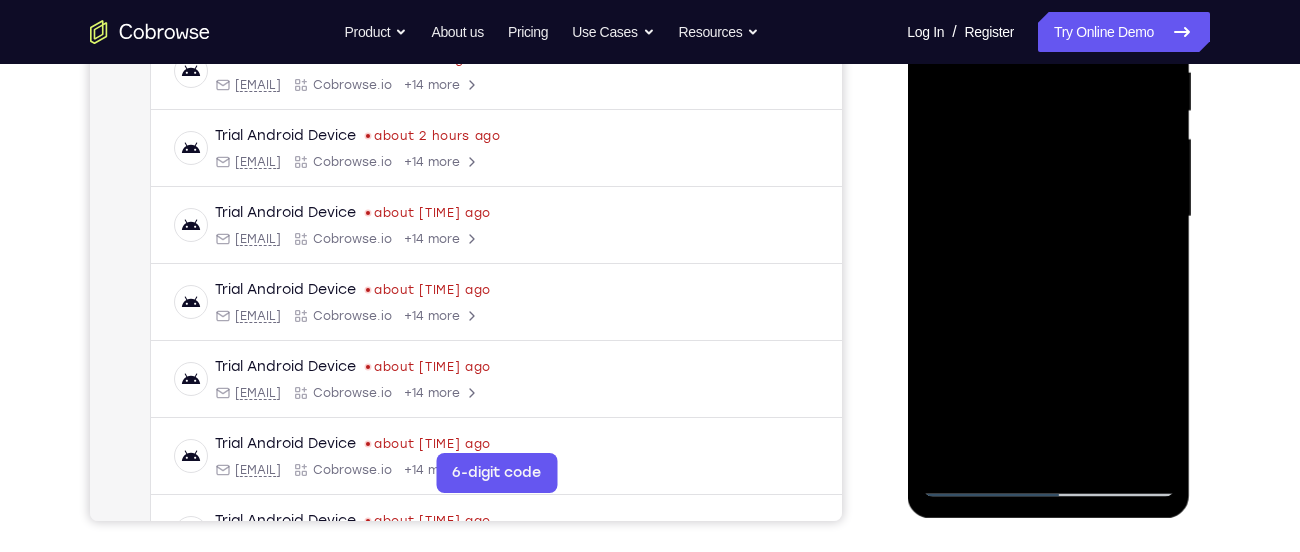 drag, startPoint x: 1097, startPoint y: 430, endPoint x: 1060, endPoint y: 255, distance: 178.86867 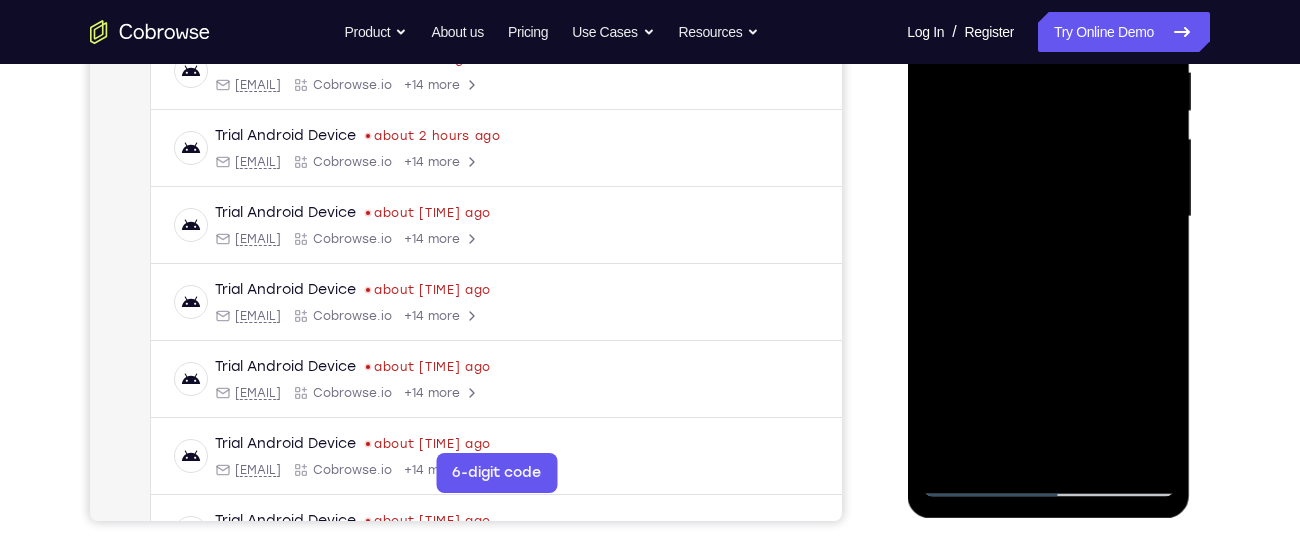 drag, startPoint x: 1090, startPoint y: 386, endPoint x: 1041, endPoint y: 220, distance: 173.0809 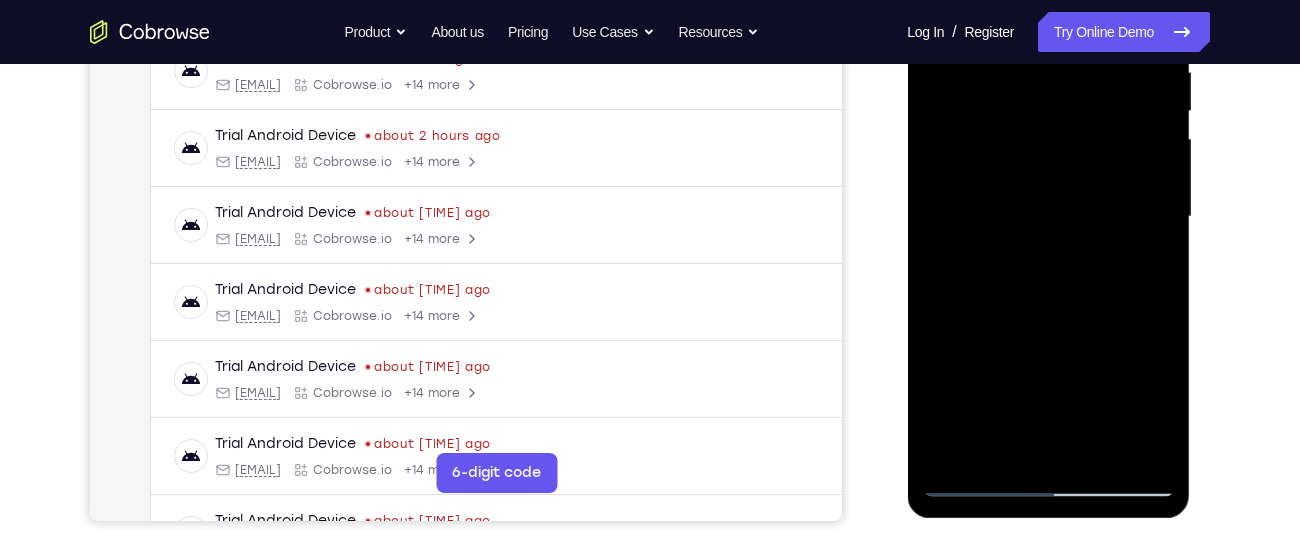 drag, startPoint x: 1090, startPoint y: 396, endPoint x: 1081, endPoint y: 313, distance: 83.48653 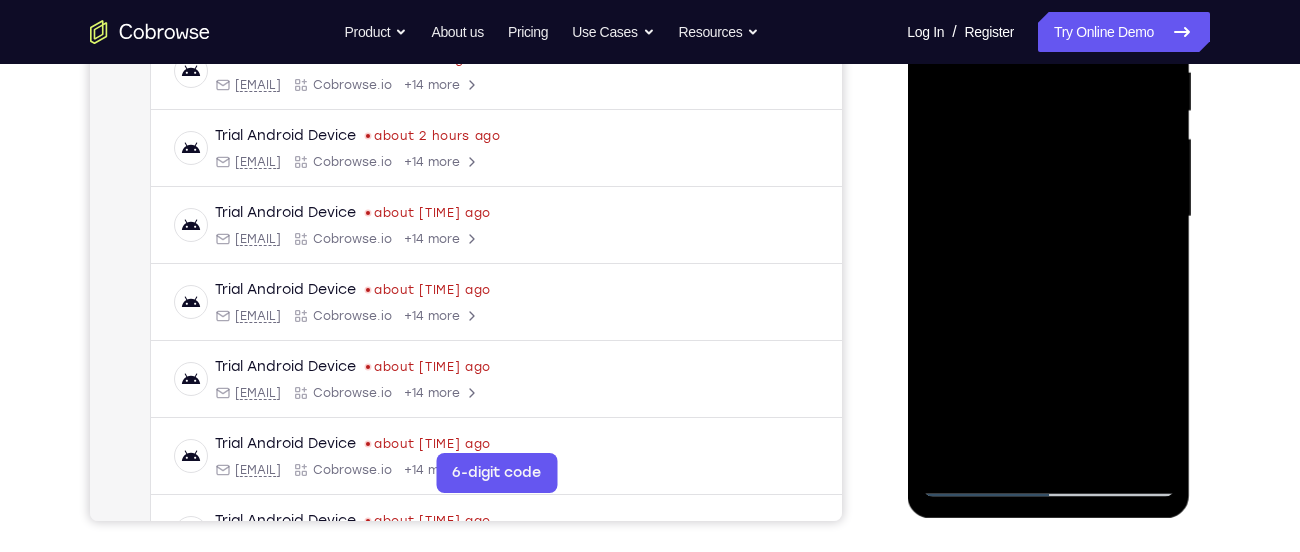 drag, startPoint x: 1082, startPoint y: 347, endPoint x: 1017, endPoint y: 165, distance: 193.2589 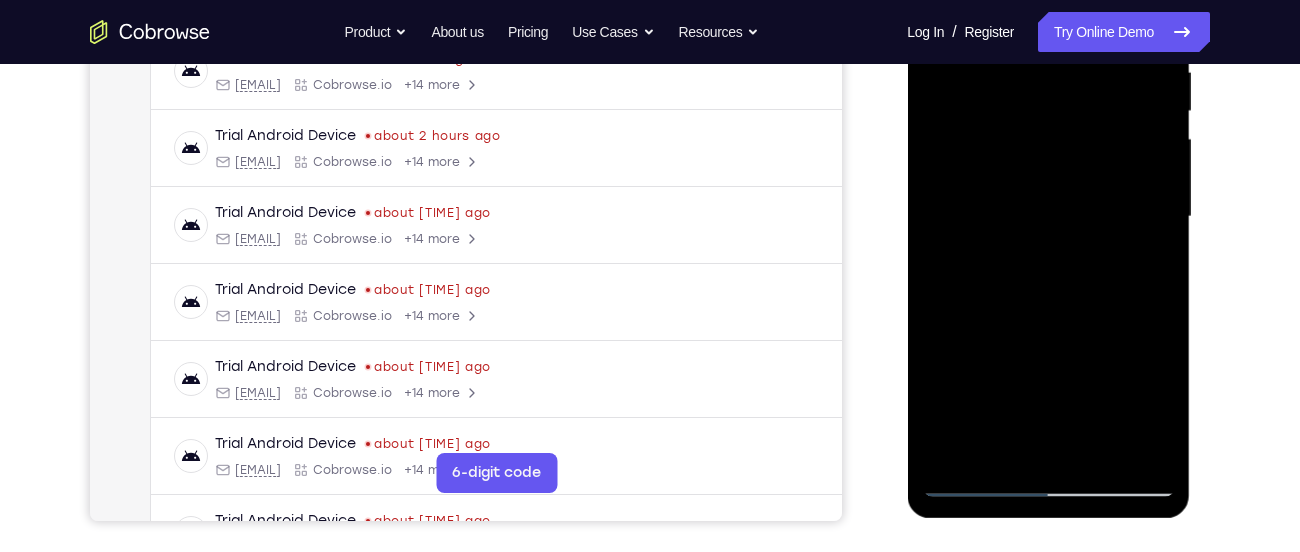 drag, startPoint x: 1128, startPoint y: 367, endPoint x: 1042, endPoint y: 195, distance: 192.30185 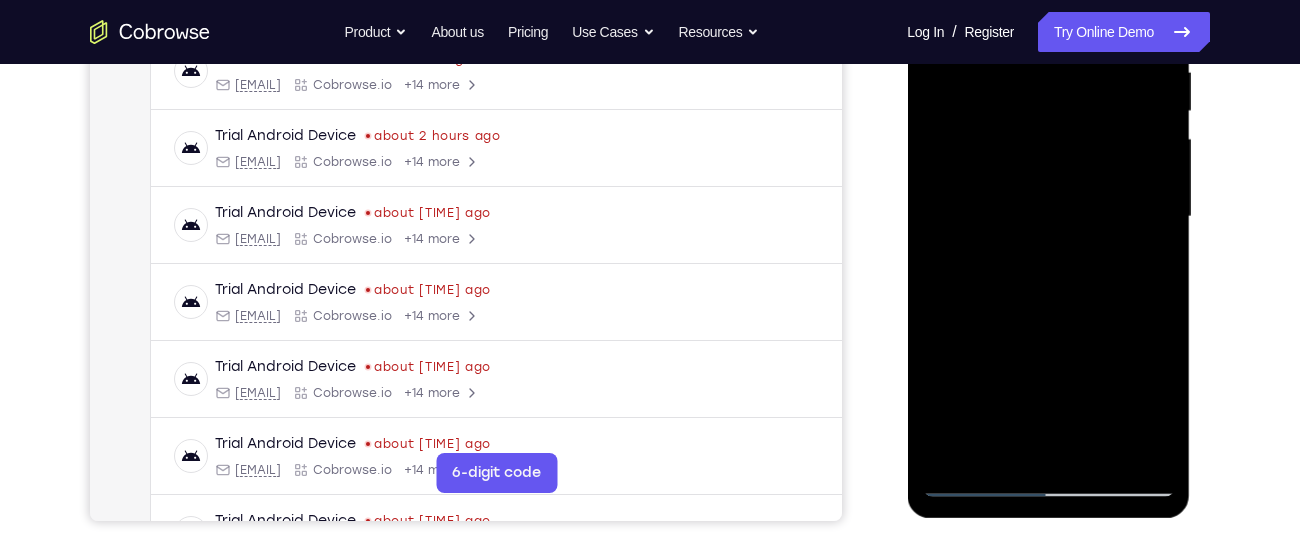 drag, startPoint x: 1071, startPoint y: 402, endPoint x: 1038, endPoint y: 216, distance: 188.90474 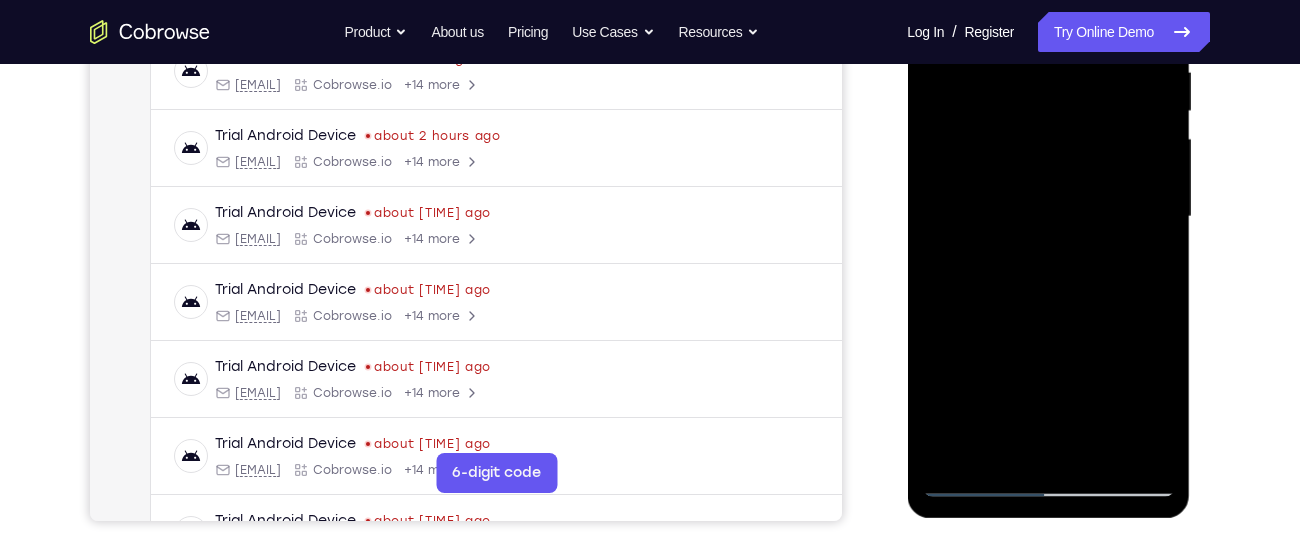 drag, startPoint x: 1070, startPoint y: 392, endPoint x: 1008, endPoint y: 175, distance: 225.68341 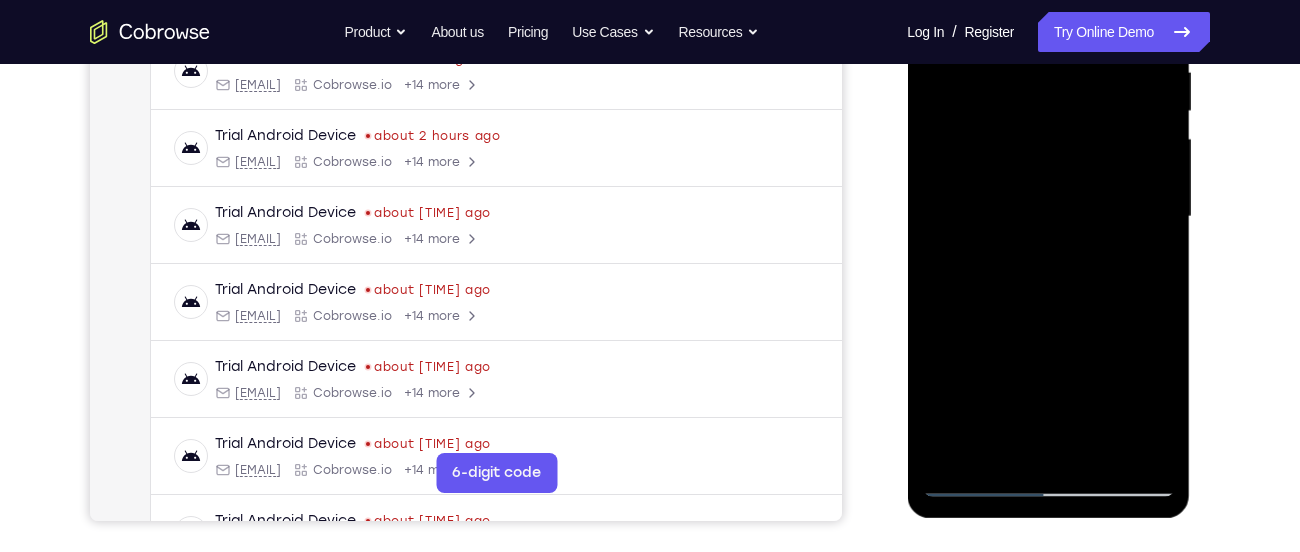 drag, startPoint x: 1100, startPoint y: 386, endPoint x: 1050, endPoint y: 240, distance: 154.32434 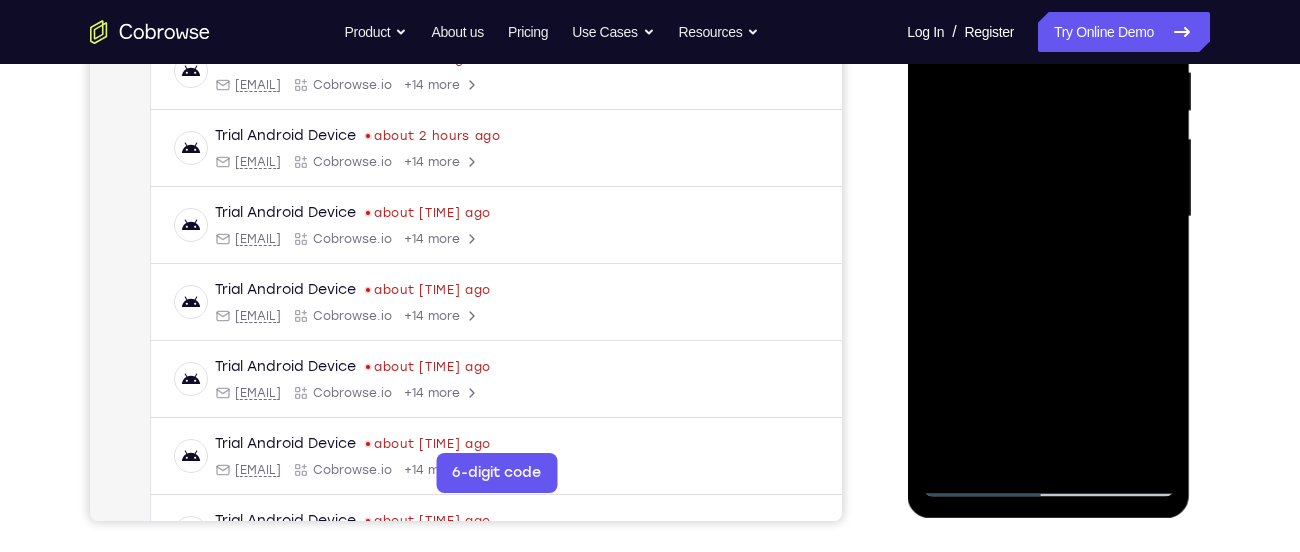 drag, startPoint x: 1101, startPoint y: 382, endPoint x: 1035, endPoint y: 166, distance: 225.85837 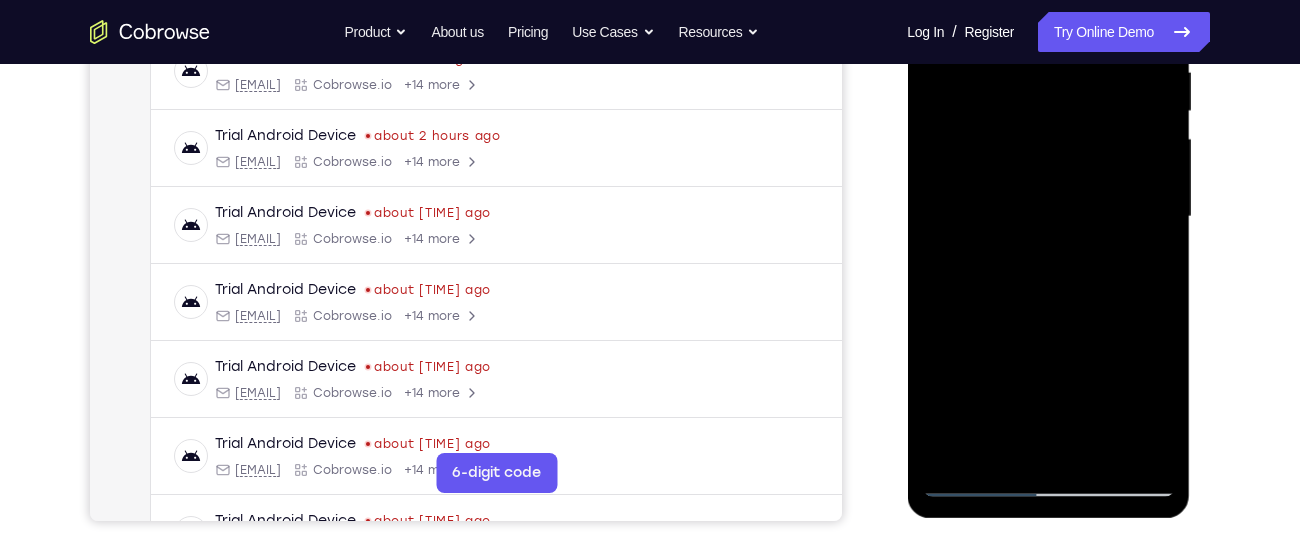 drag, startPoint x: 1054, startPoint y: 388, endPoint x: 1017, endPoint y: 243, distance: 149.64626 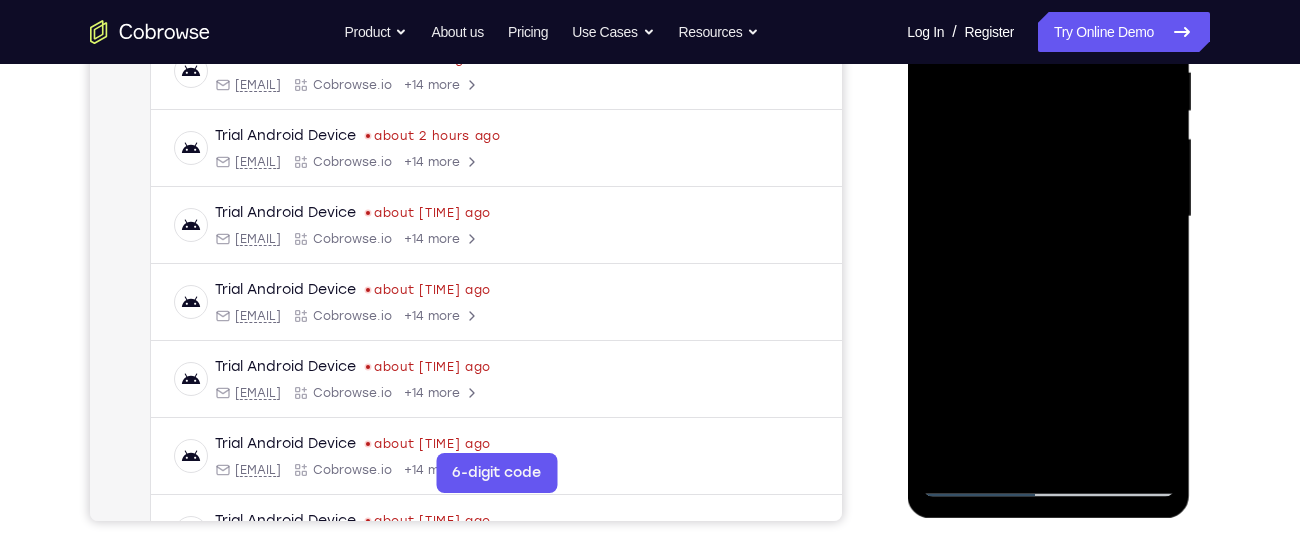 drag, startPoint x: 1091, startPoint y: 430, endPoint x: 1023, endPoint y: 236, distance: 205.57237 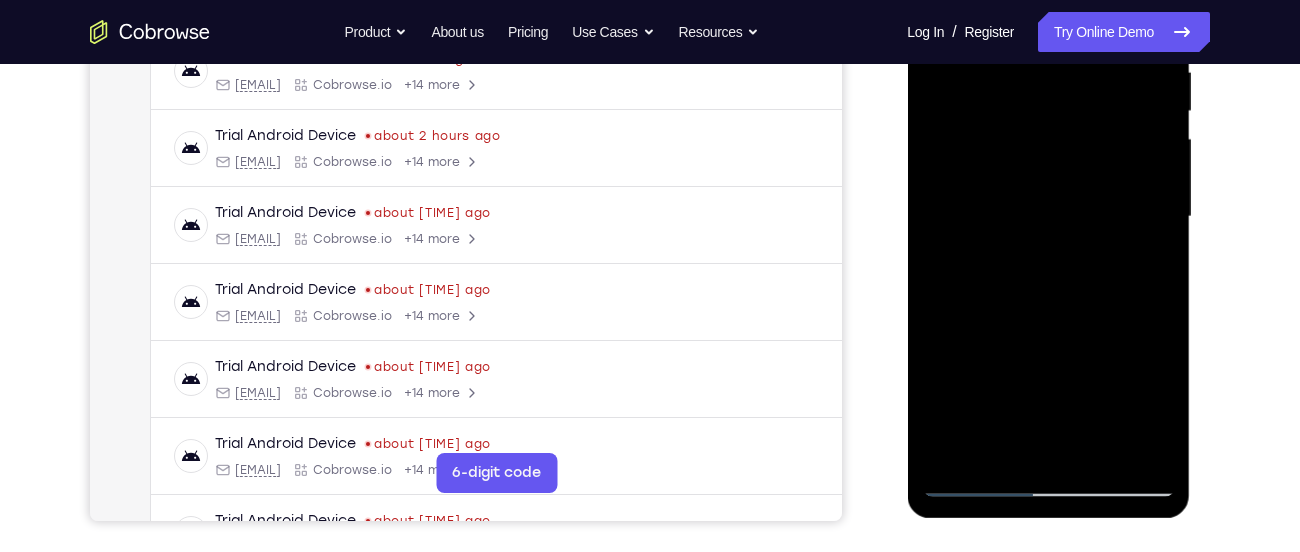 drag, startPoint x: 1092, startPoint y: 411, endPoint x: 1030, endPoint y: 180, distance: 239.17567 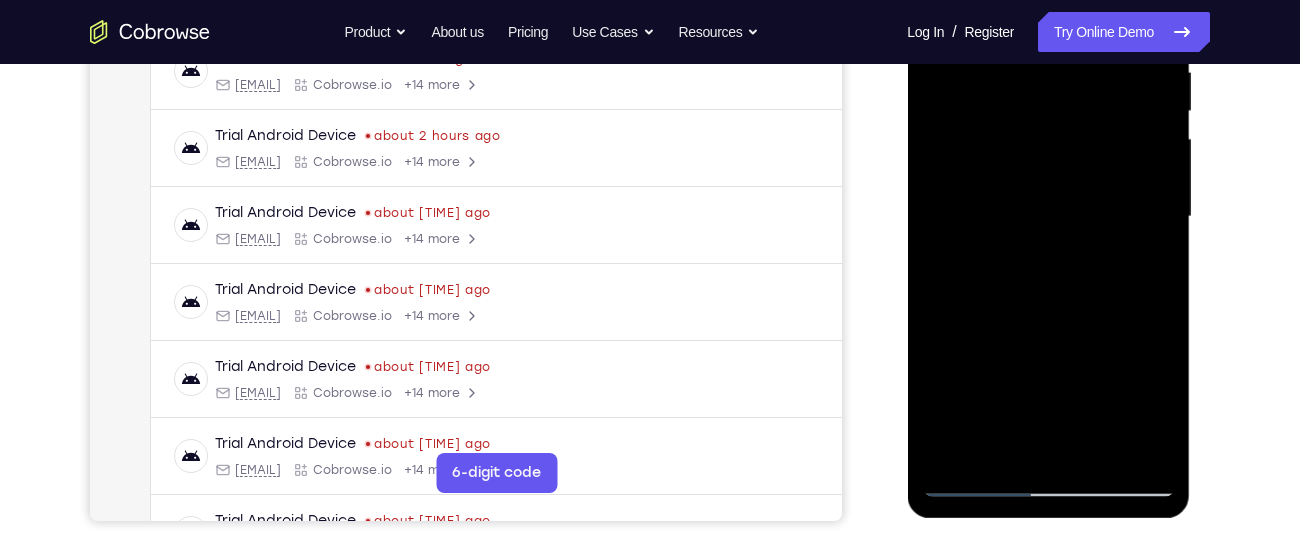 drag, startPoint x: 1119, startPoint y: 393, endPoint x: 1033, endPoint y: 172, distance: 237.14342 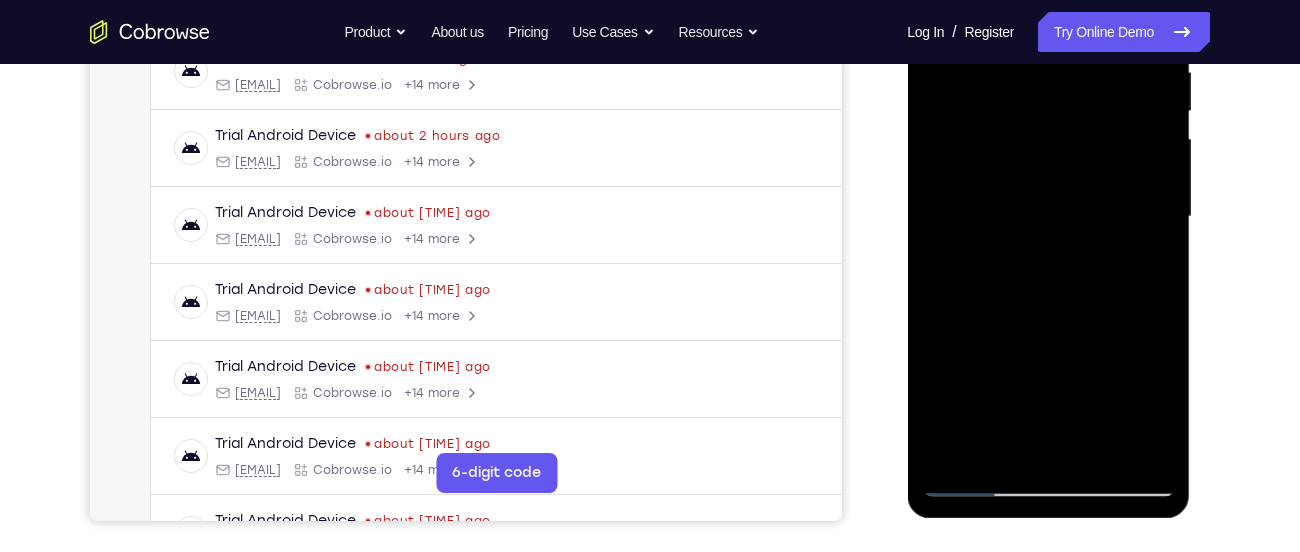 drag, startPoint x: 1050, startPoint y: 315, endPoint x: 1037, endPoint y: 191, distance: 124.67959 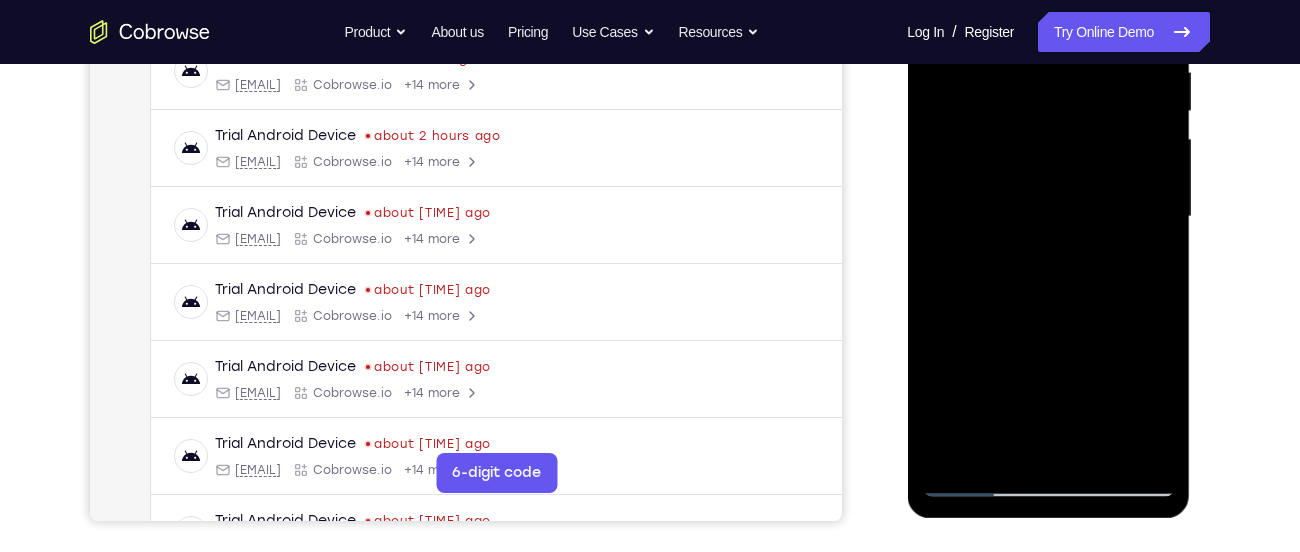 drag, startPoint x: 1046, startPoint y: 370, endPoint x: 1044, endPoint y: 212, distance: 158.01266 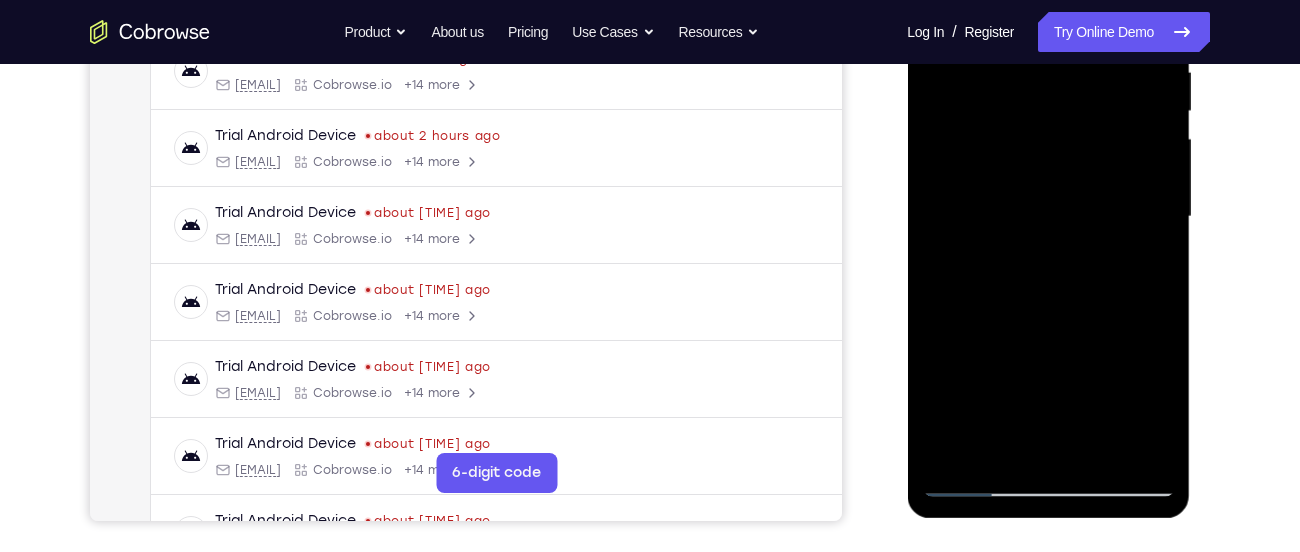 drag, startPoint x: 1045, startPoint y: 387, endPoint x: 1042, endPoint y: 208, distance: 179.02513 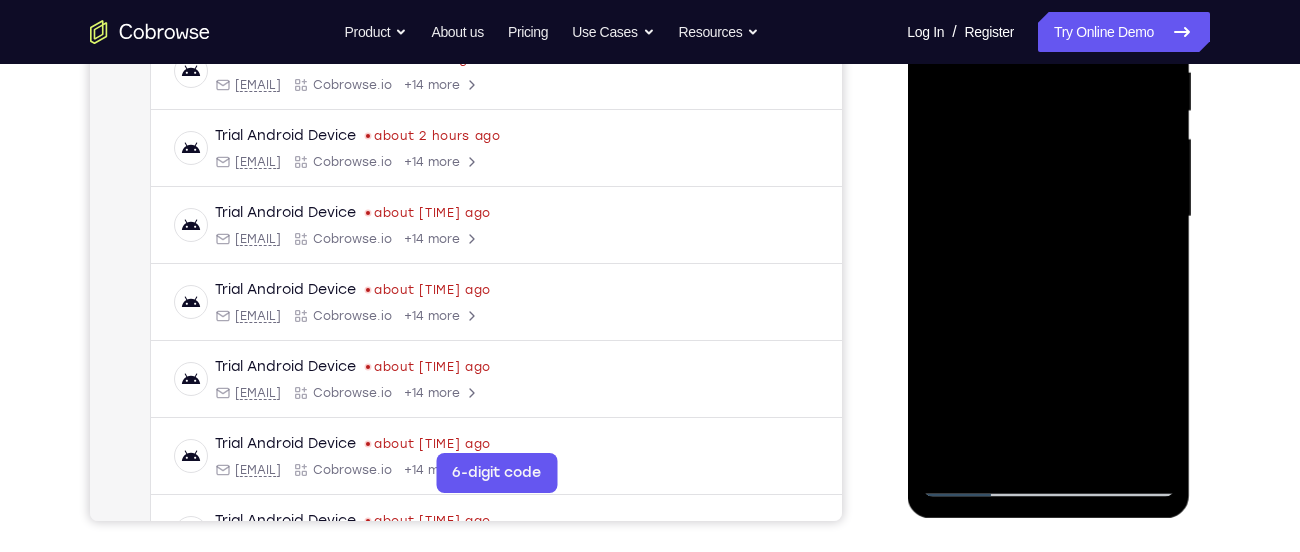 drag, startPoint x: 1059, startPoint y: 400, endPoint x: 1043, endPoint y: 234, distance: 166.7693 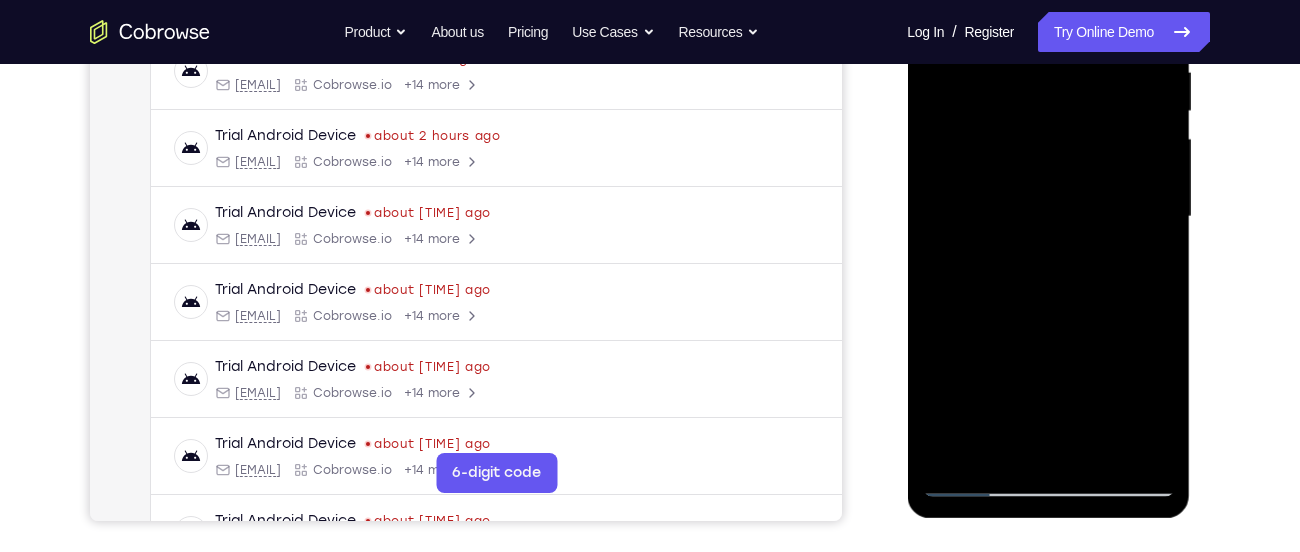 drag, startPoint x: 1058, startPoint y: 411, endPoint x: 1031, endPoint y: 234, distance: 179.04749 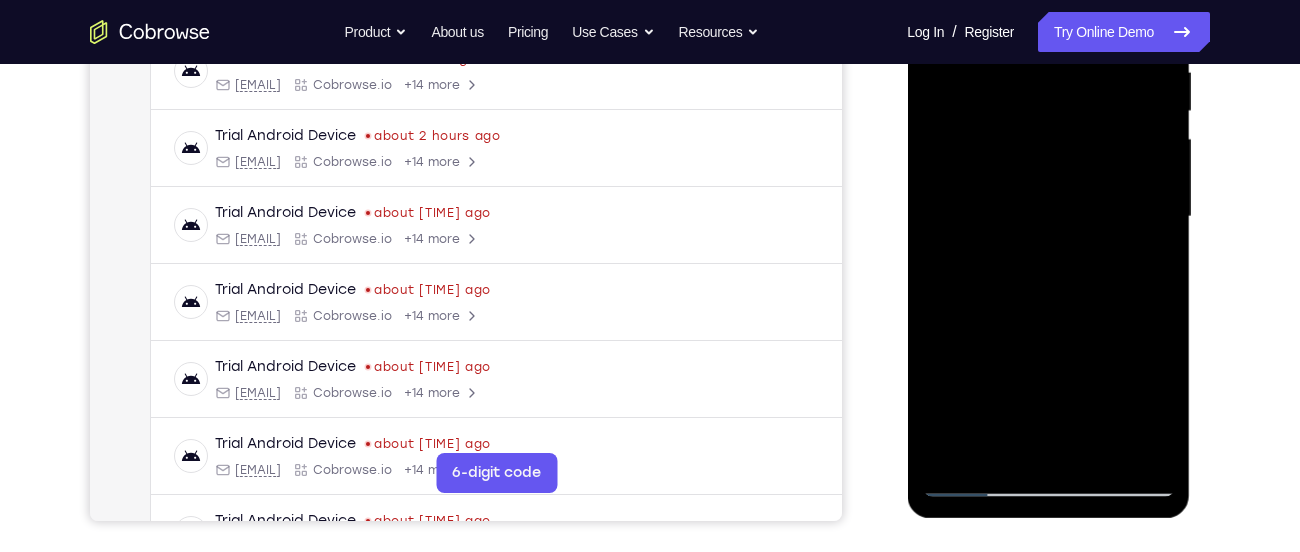 drag, startPoint x: 1038, startPoint y: 436, endPoint x: 1029, endPoint y: 277, distance: 159.25452 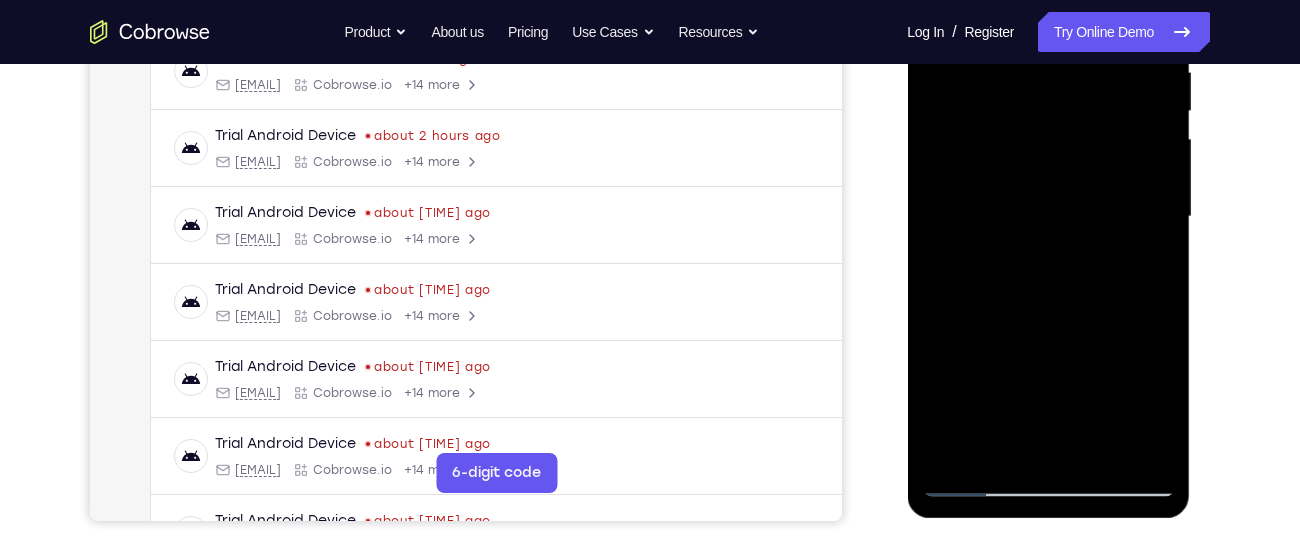 drag, startPoint x: 1057, startPoint y: 343, endPoint x: 1048, endPoint y: 195, distance: 148.27339 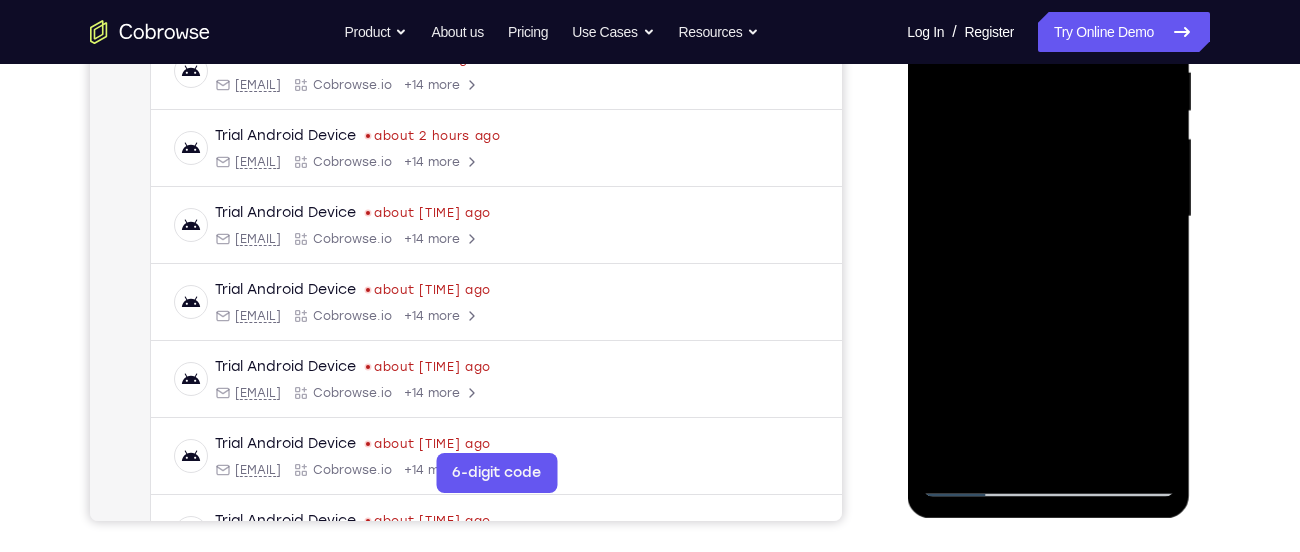 drag, startPoint x: 1054, startPoint y: 379, endPoint x: 1041, endPoint y: 207, distance: 172.49059 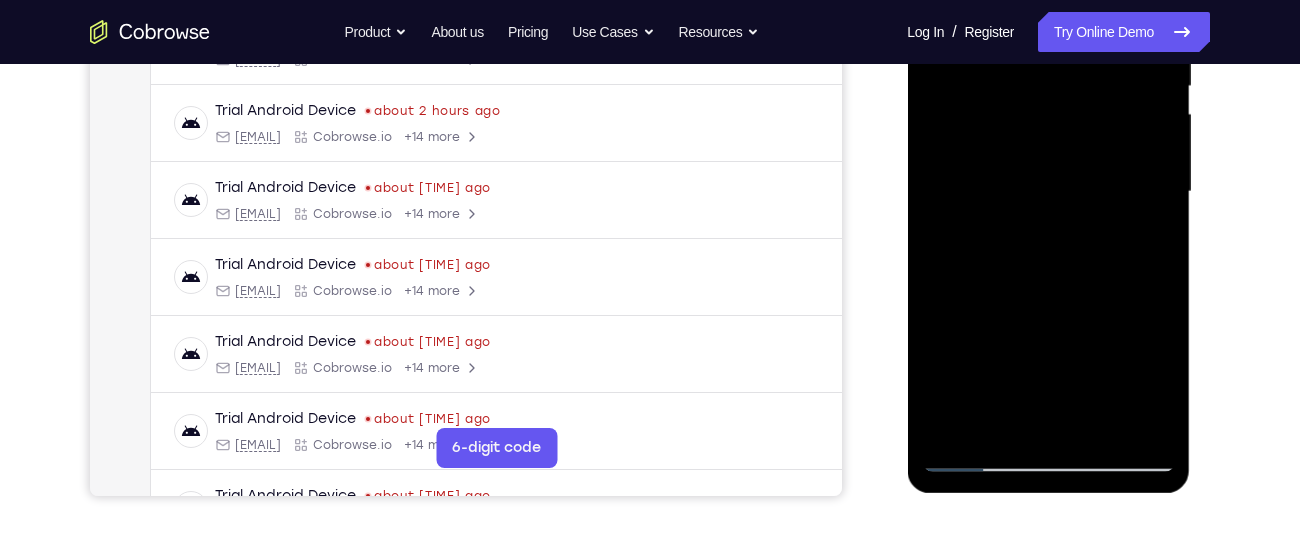 scroll, scrollTop: 435, scrollLeft: 0, axis: vertical 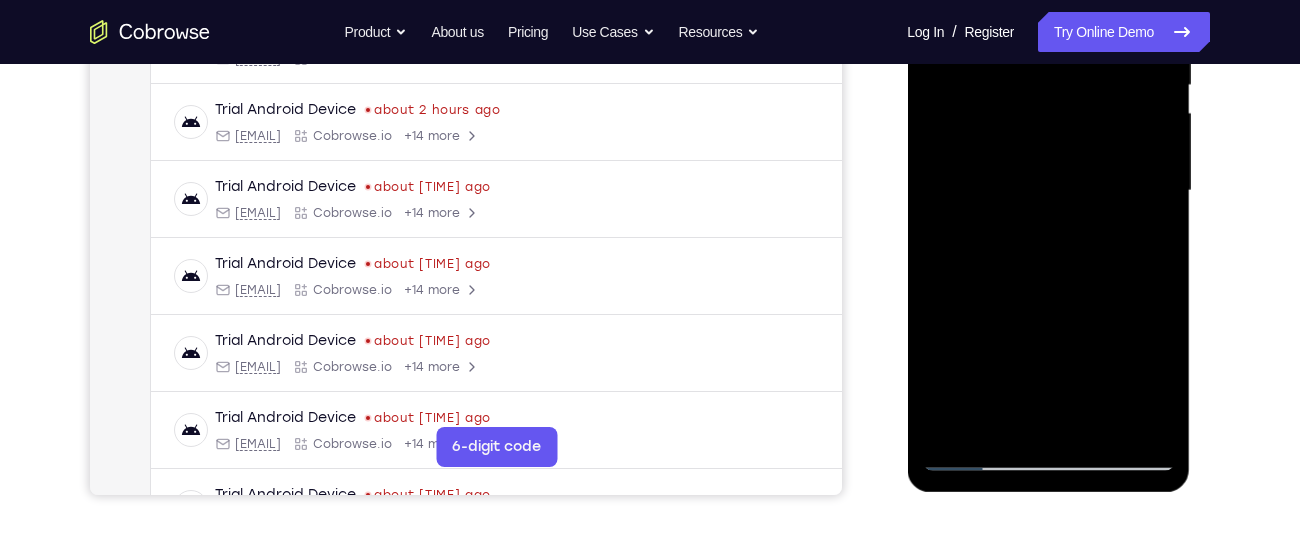 drag, startPoint x: 1056, startPoint y: 319, endPoint x: 1043, endPoint y: 184, distance: 135.62448 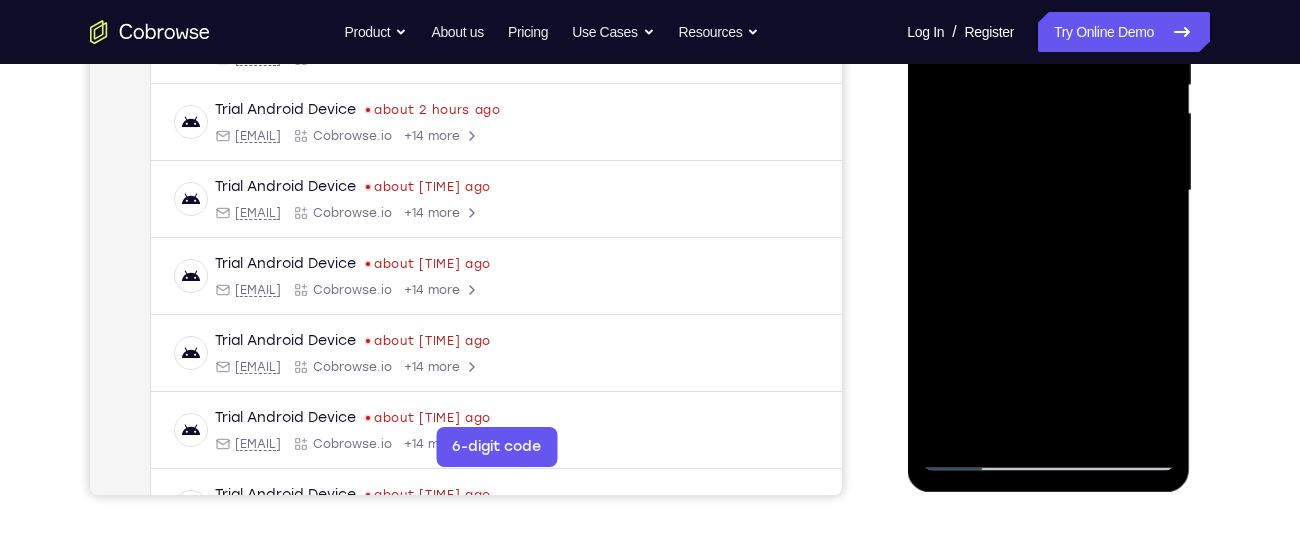 drag, startPoint x: 1054, startPoint y: 394, endPoint x: 1045, endPoint y: 252, distance: 142.28493 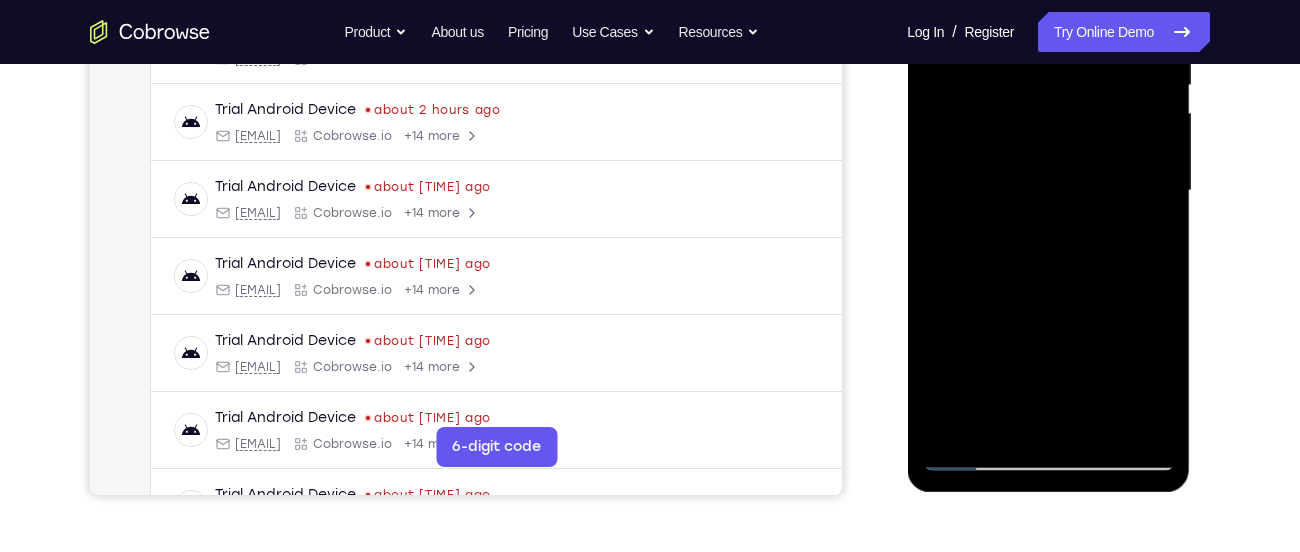drag, startPoint x: 1102, startPoint y: 431, endPoint x: 1026, endPoint y: 210, distance: 233.7028 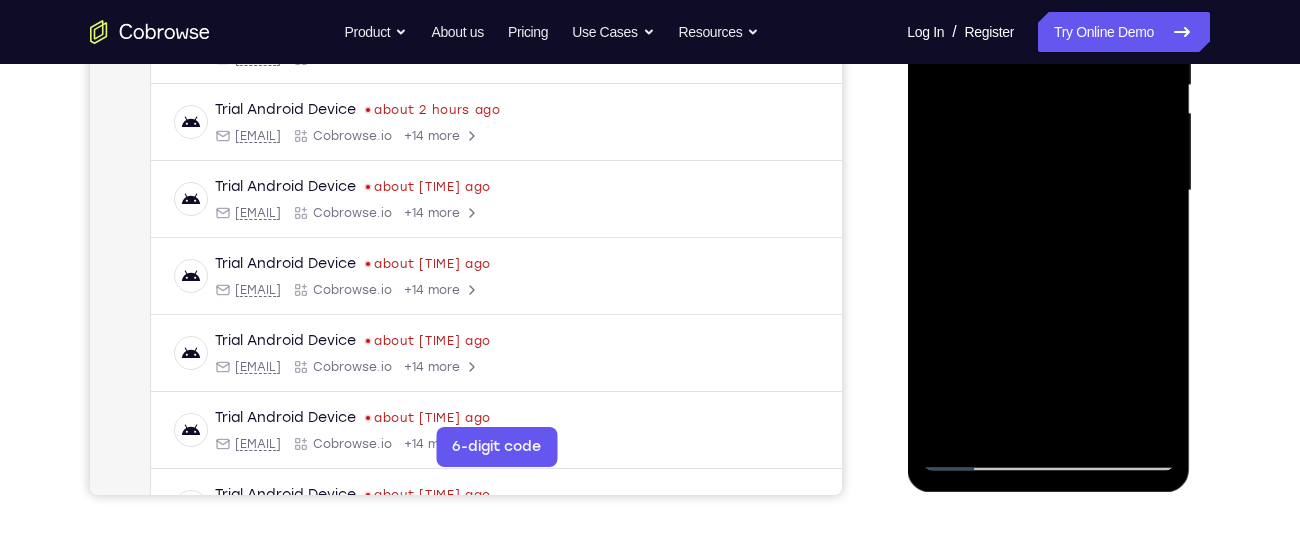 drag, startPoint x: 1119, startPoint y: 417, endPoint x: 1036, endPoint y: 213, distance: 220.23851 